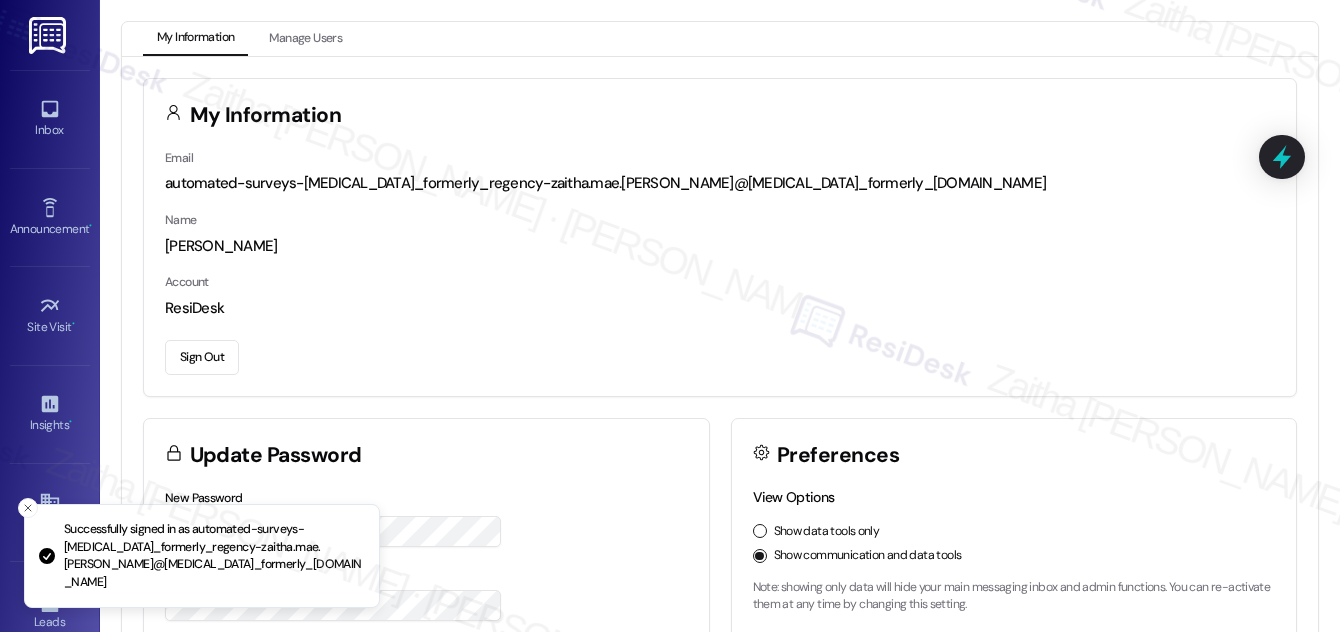 scroll, scrollTop: 0, scrollLeft: 0, axis: both 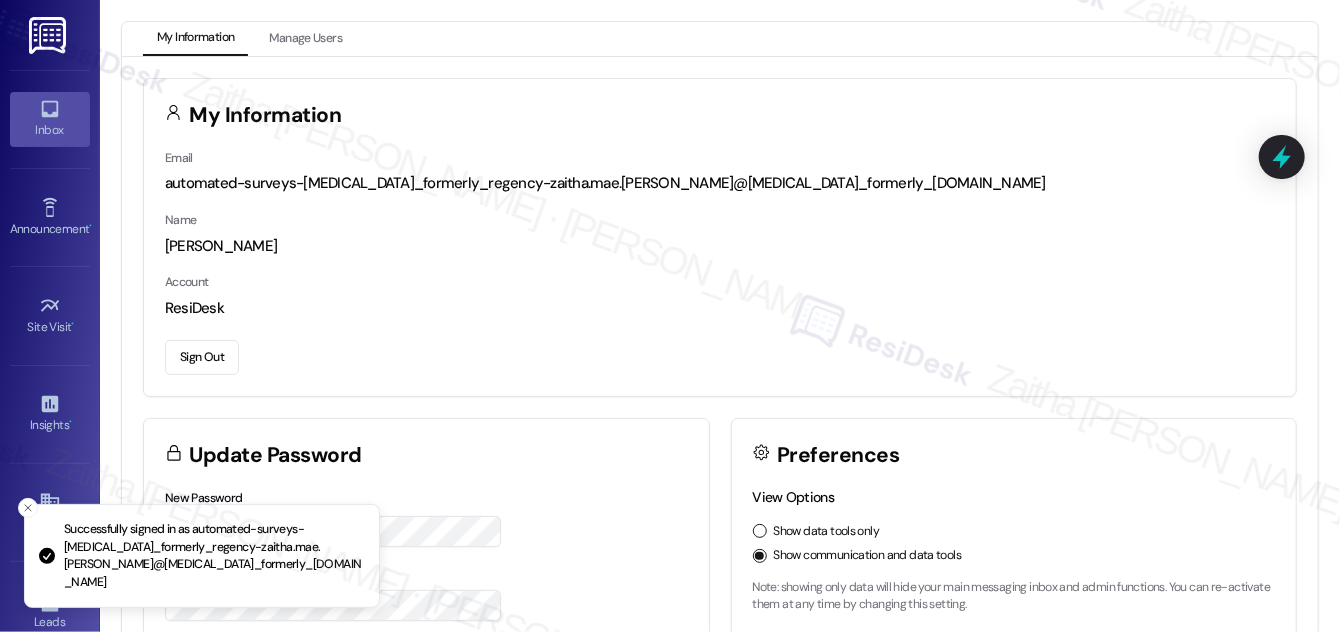 click on "Inbox" at bounding box center (50, 130) 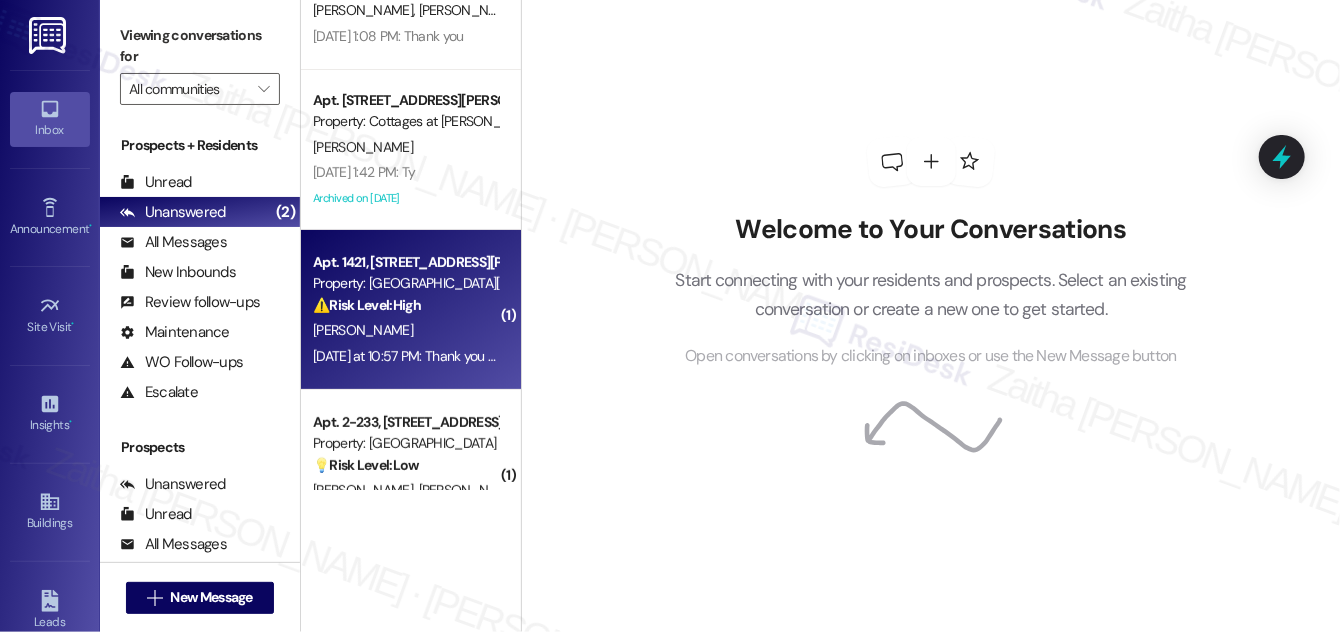 scroll, scrollTop: 0, scrollLeft: 0, axis: both 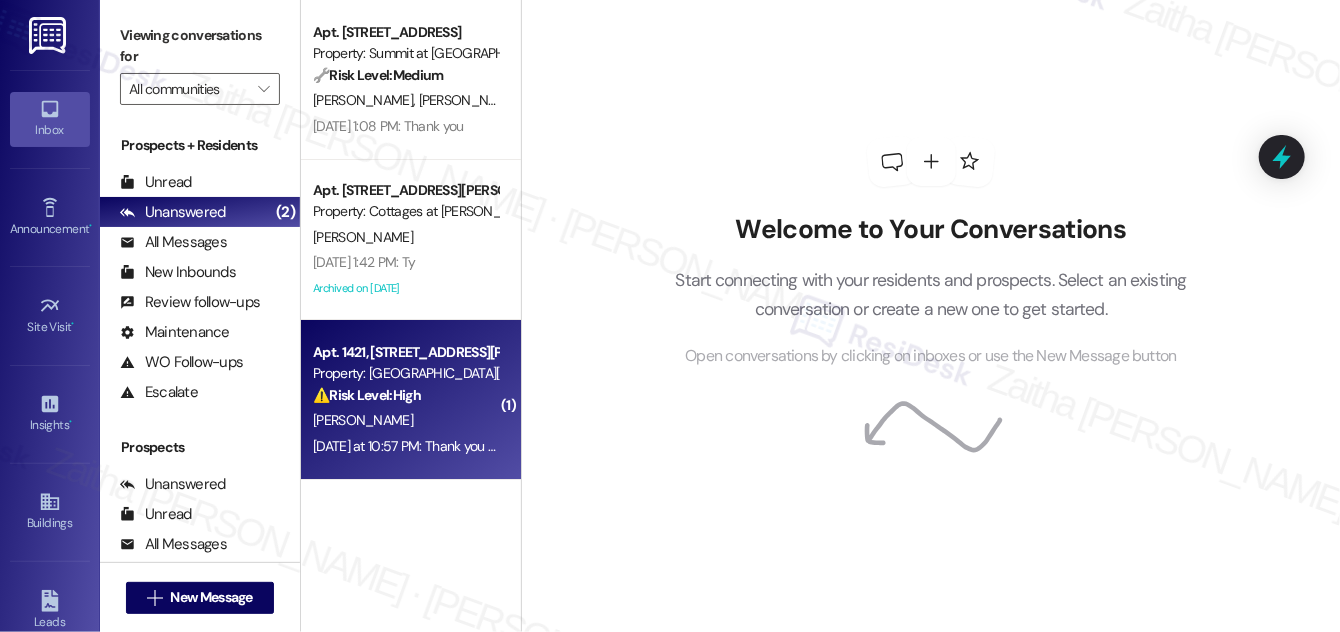 click on "[PERSON_NAME]" at bounding box center (405, 420) 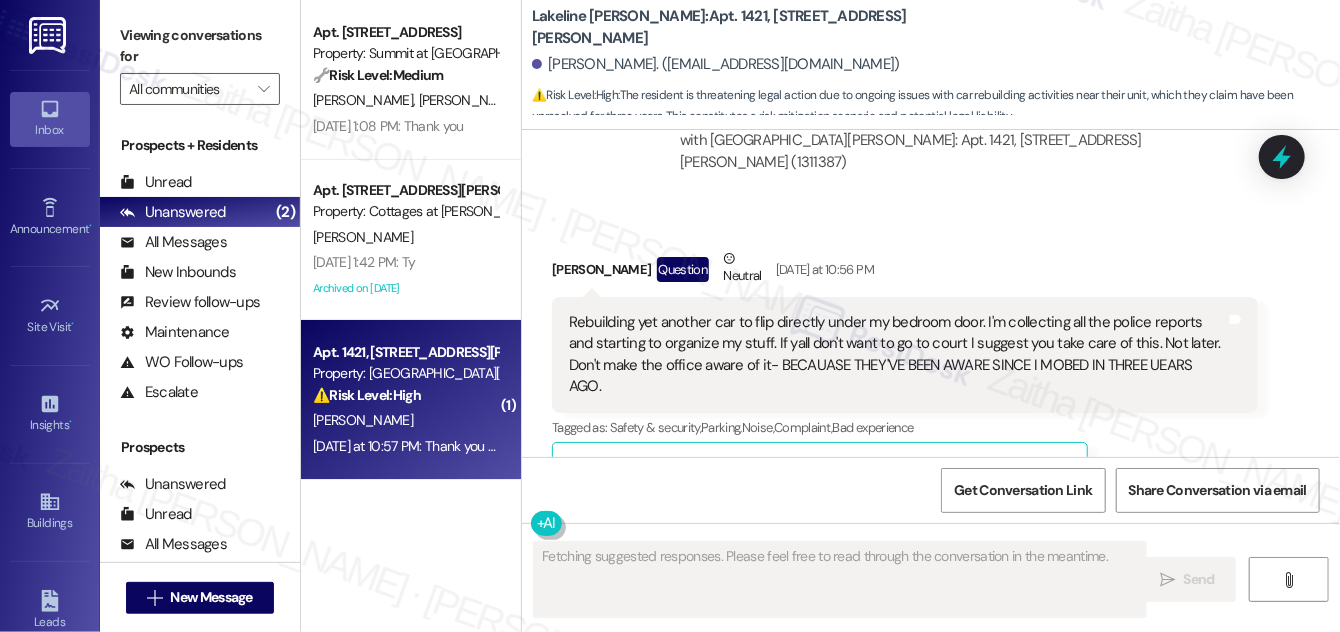 scroll, scrollTop: 9437, scrollLeft: 0, axis: vertical 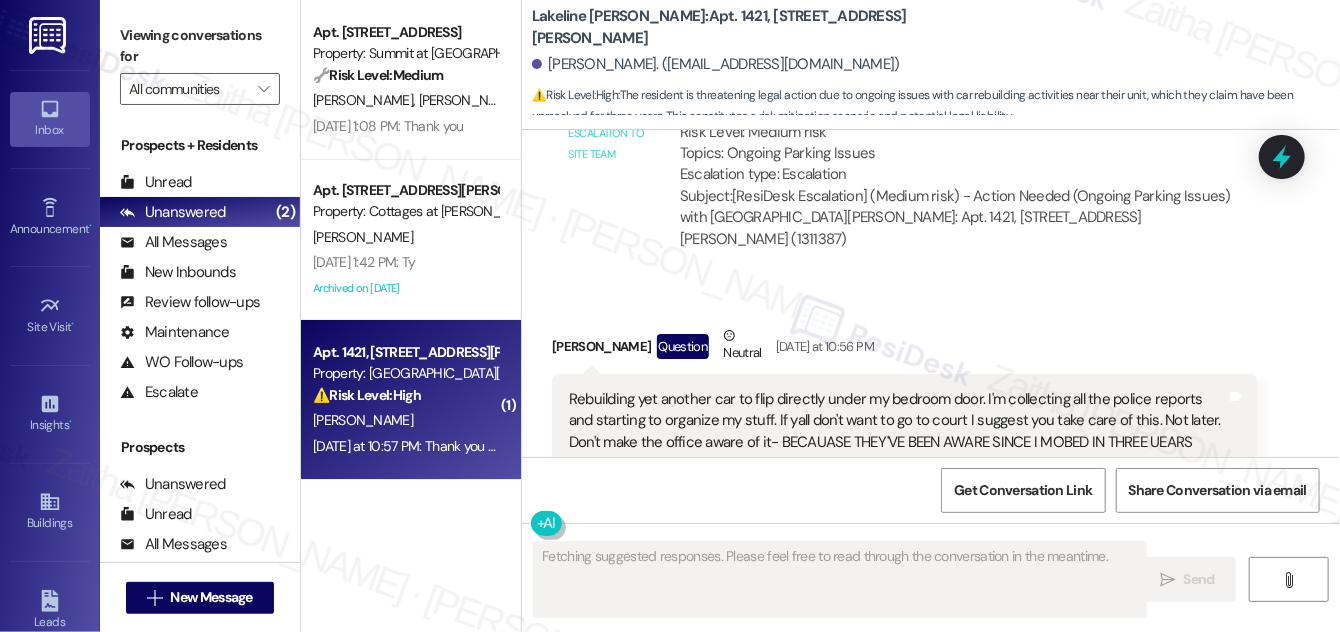 click on "Hide Suggestions" at bounding box center [945, 545] 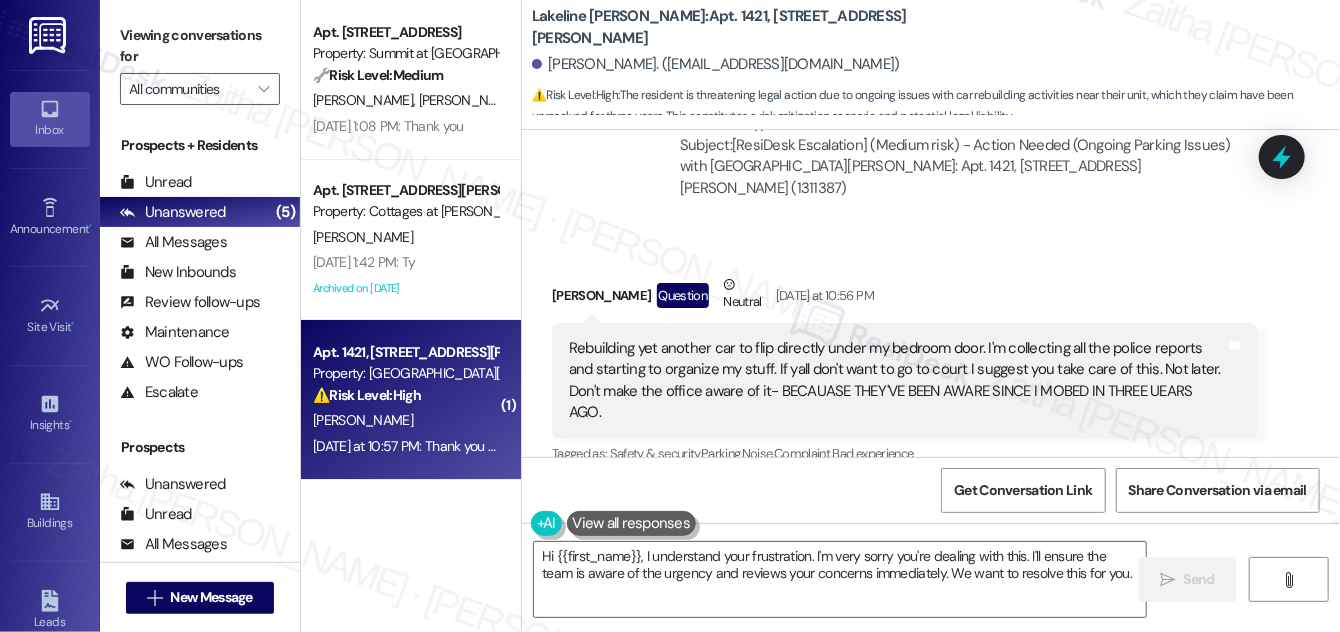 scroll, scrollTop: 9456, scrollLeft: 0, axis: vertical 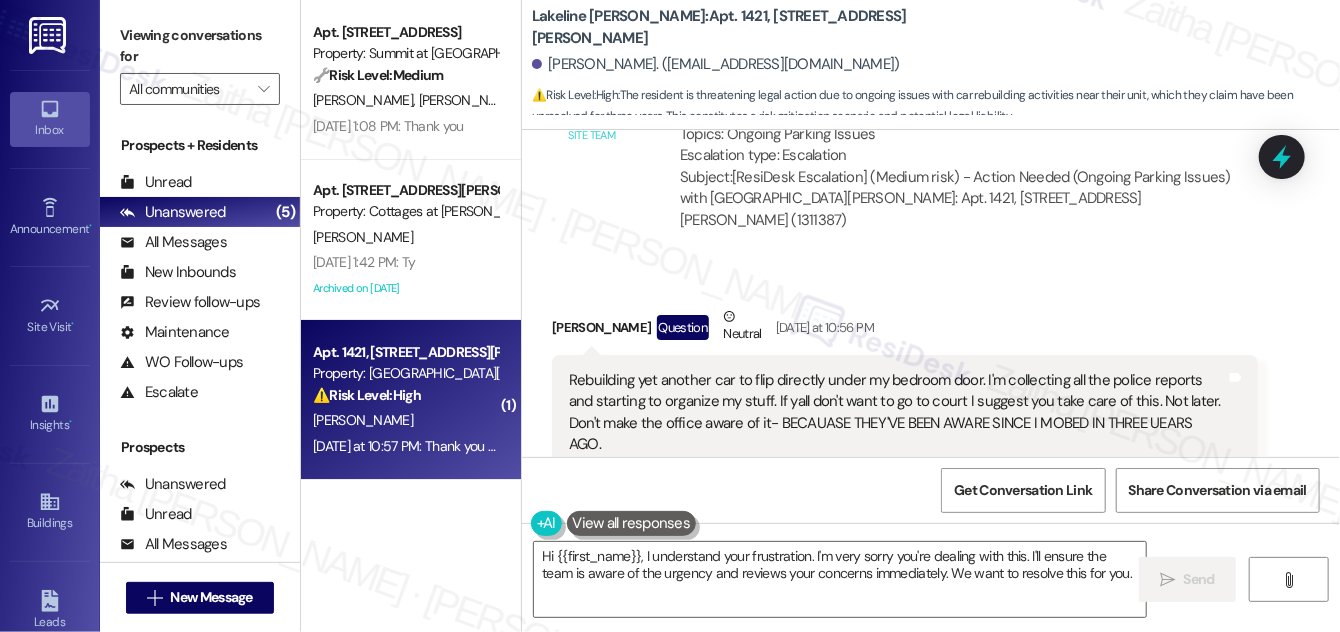 click on "Show suggestions" at bounding box center (941, 526) 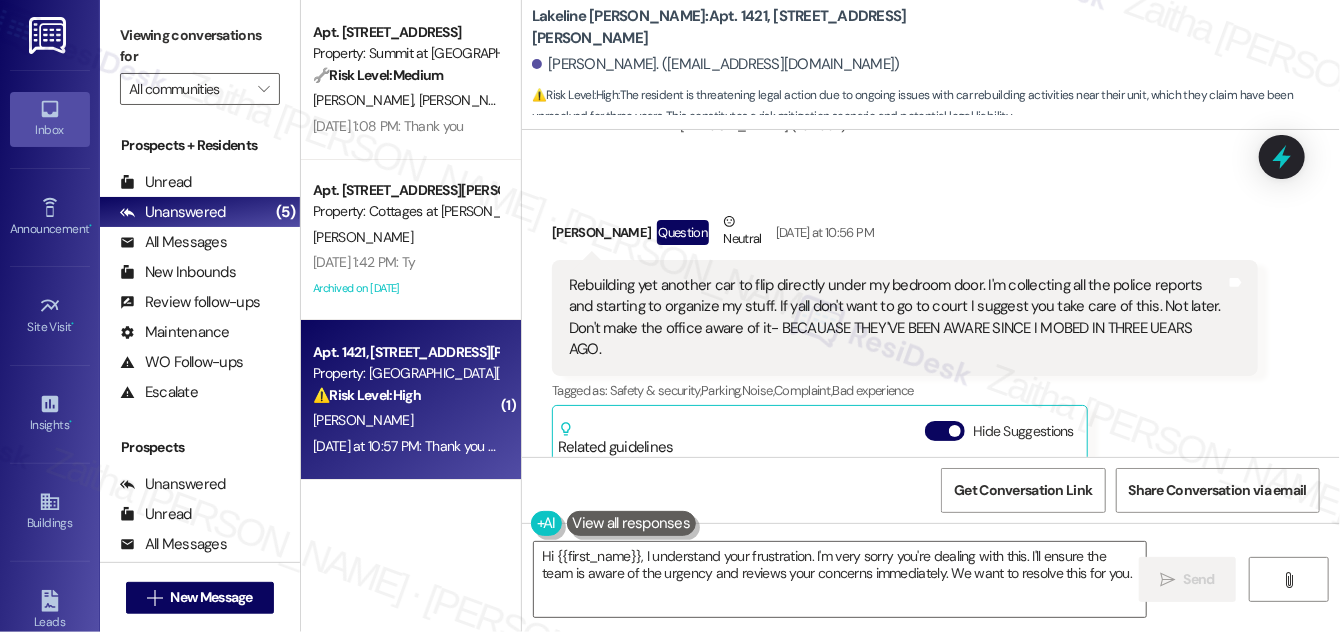 scroll, scrollTop: 9528, scrollLeft: 0, axis: vertical 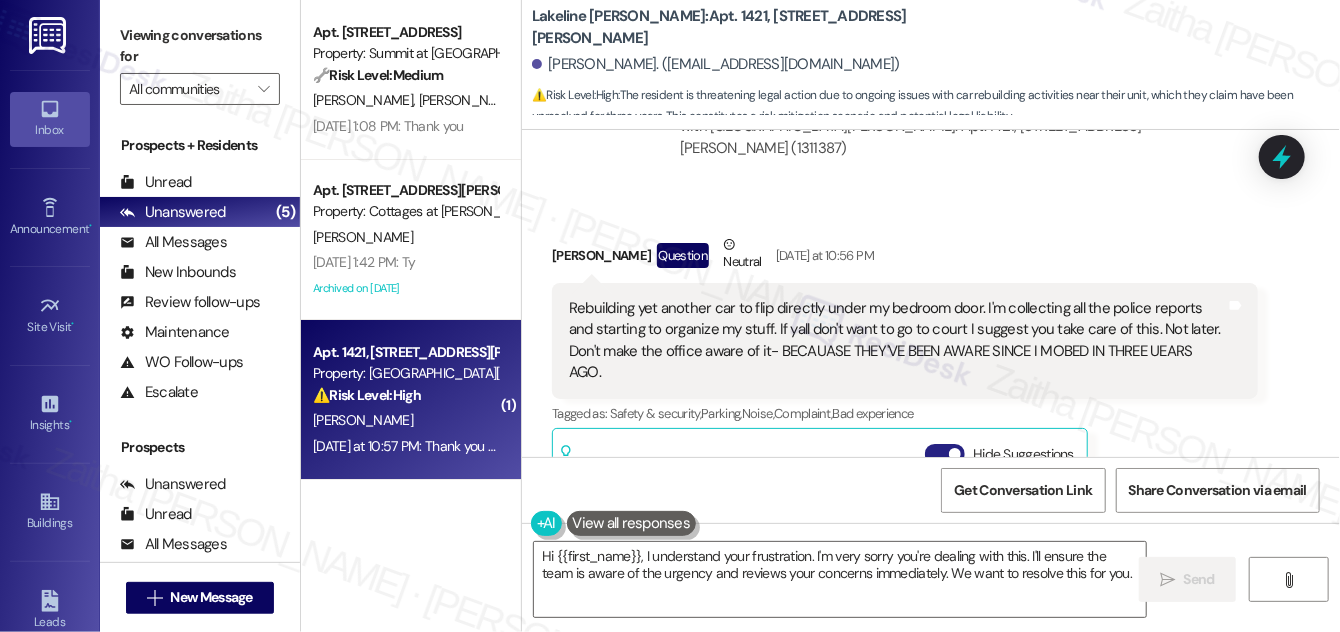 click on "Hide Suggestions" at bounding box center [945, 454] 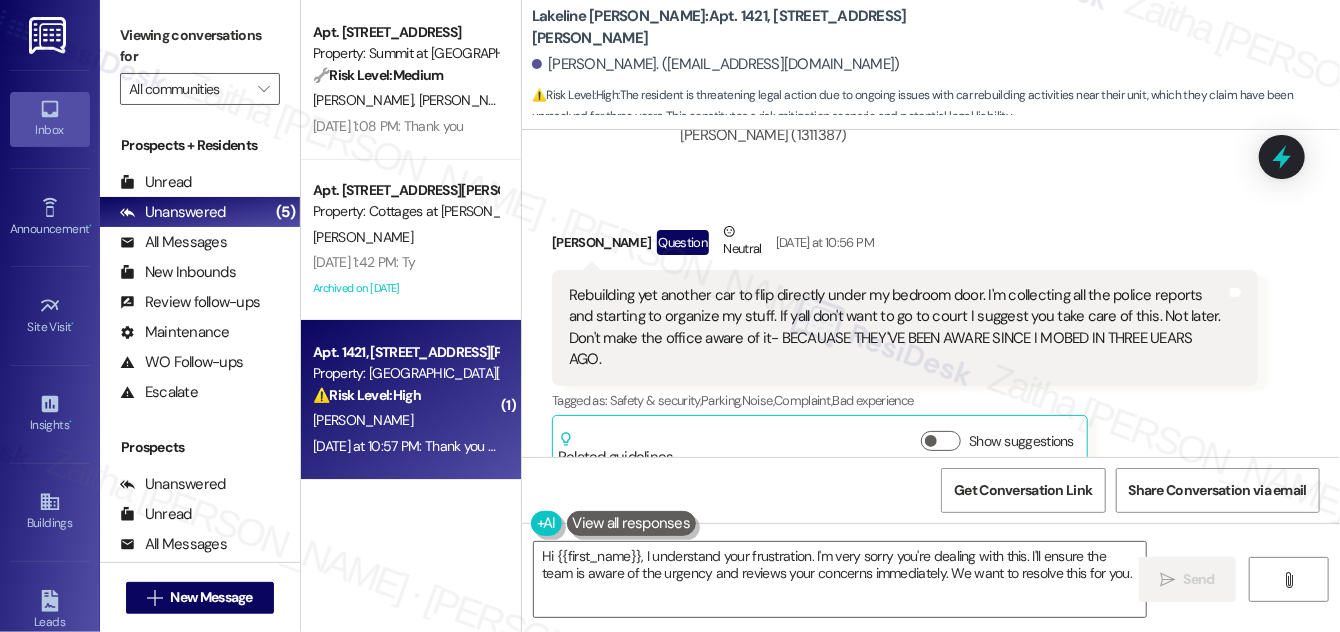 scroll, scrollTop: 9547, scrollLeft: 0, axis: vertical 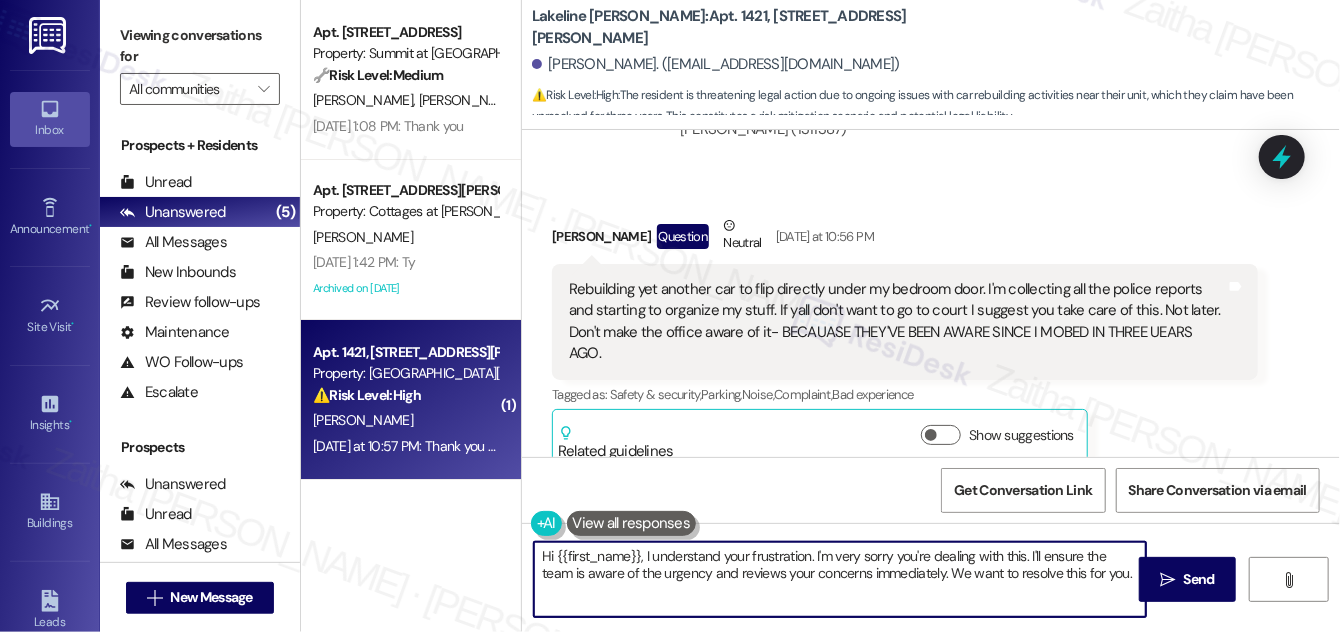 click on "Hi {{first_name}}, I understand your frustration. I'm very sorry you're dealing with this. I'll ensure the team is aware of the urgency and reviews your concerns immediately. We want to resolve this for you." at bounding box center (840, 579) 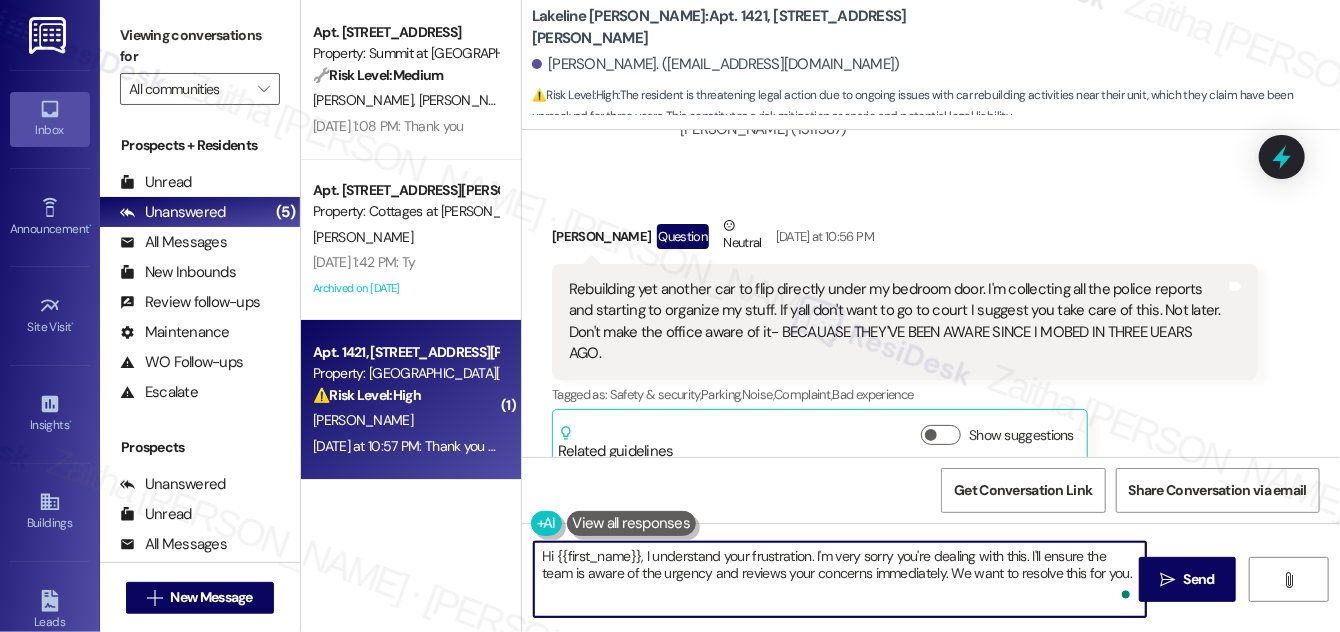 click on "Hi {{first_name}}, I understand your frustration. I'm very sorry you're dealing with this. I'll ensure the team is aware of the urgency and reviews your concerns immediately. We want to resolve this for you." at bounding box center (840, 579) 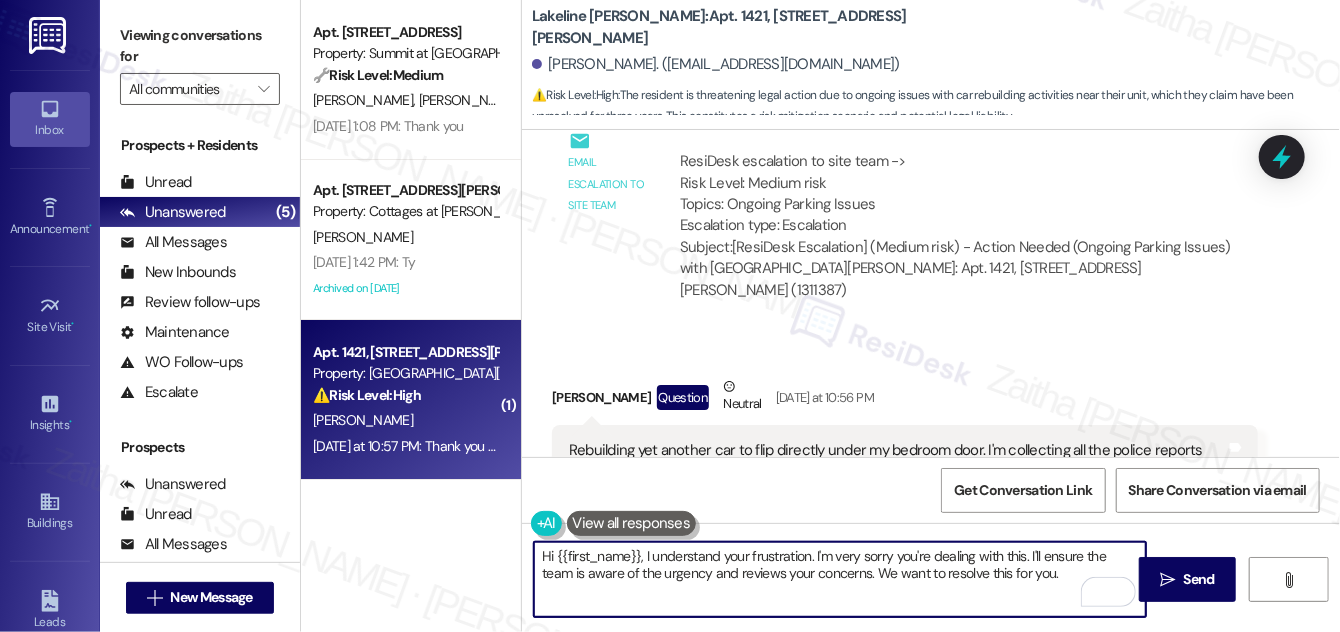 scroll, scrollTop: 9365, scrollLeft: 0, axis: vertical 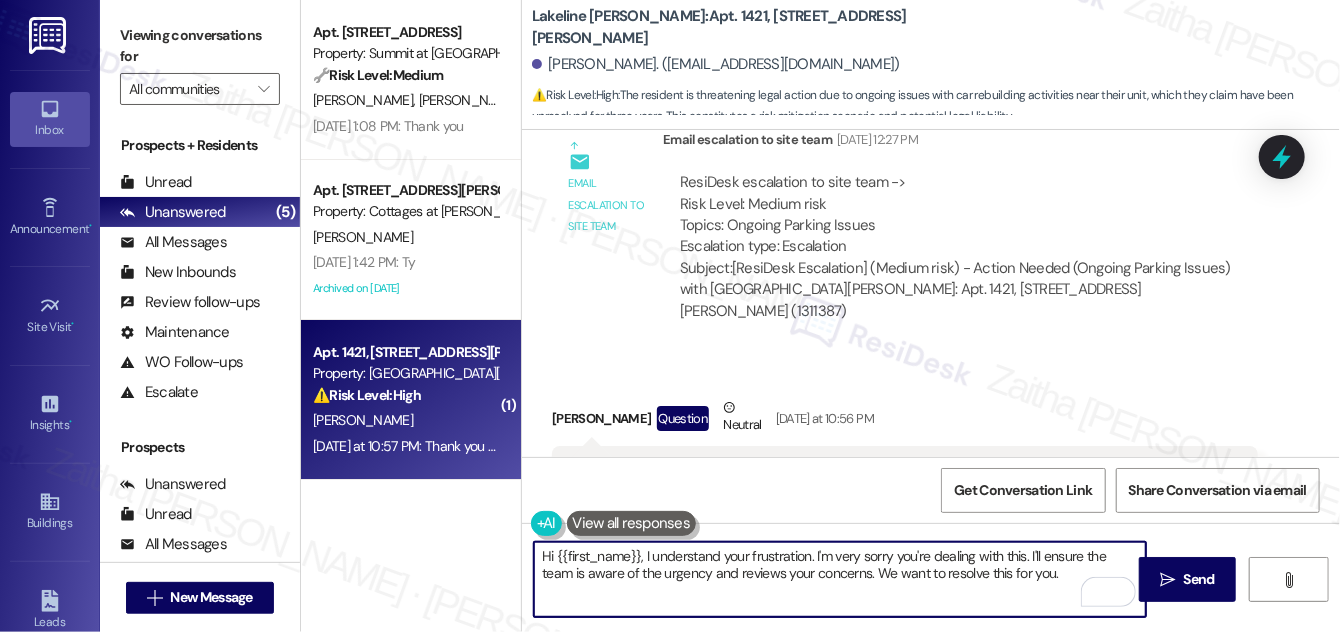 type on "Hi {{first_name}}, I understand your frustration. I'm very sorry you're dealing with this. I'll ensure the team is aware of the urgency and reviews your concerns. We want to resolve this for you." 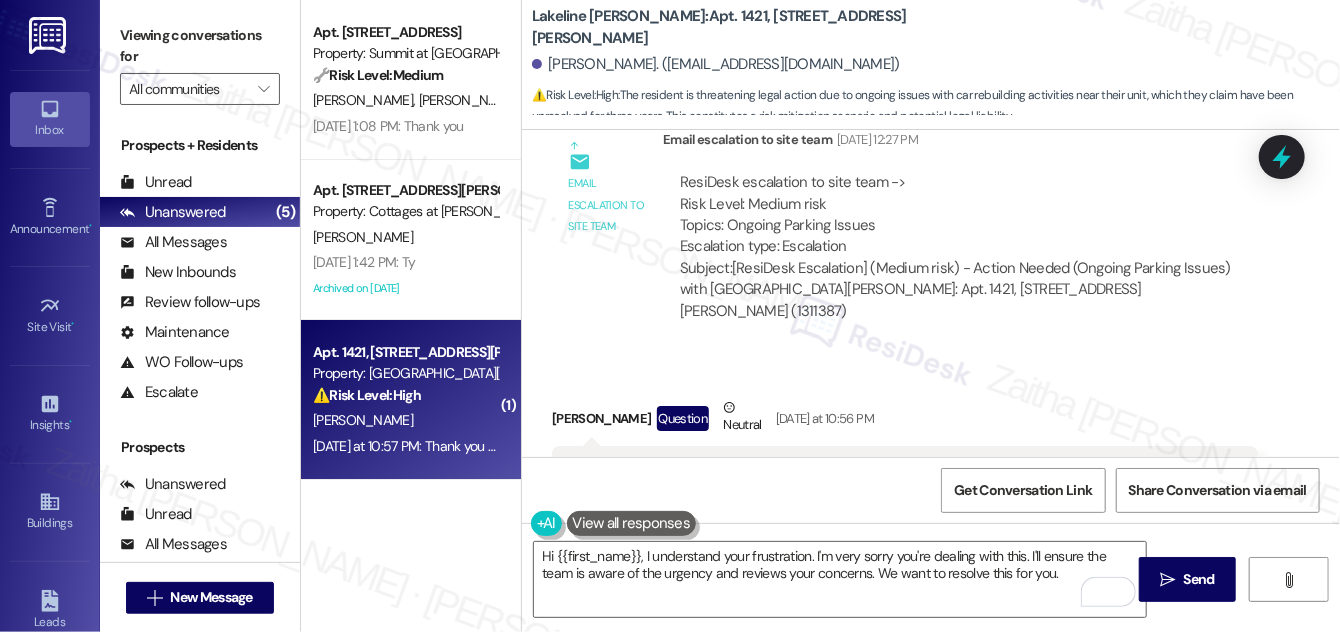 drag, startPoint x: 565, startPoint y: 275, endPoint x: 1194, endPoint y: 323, distance: 630.8288 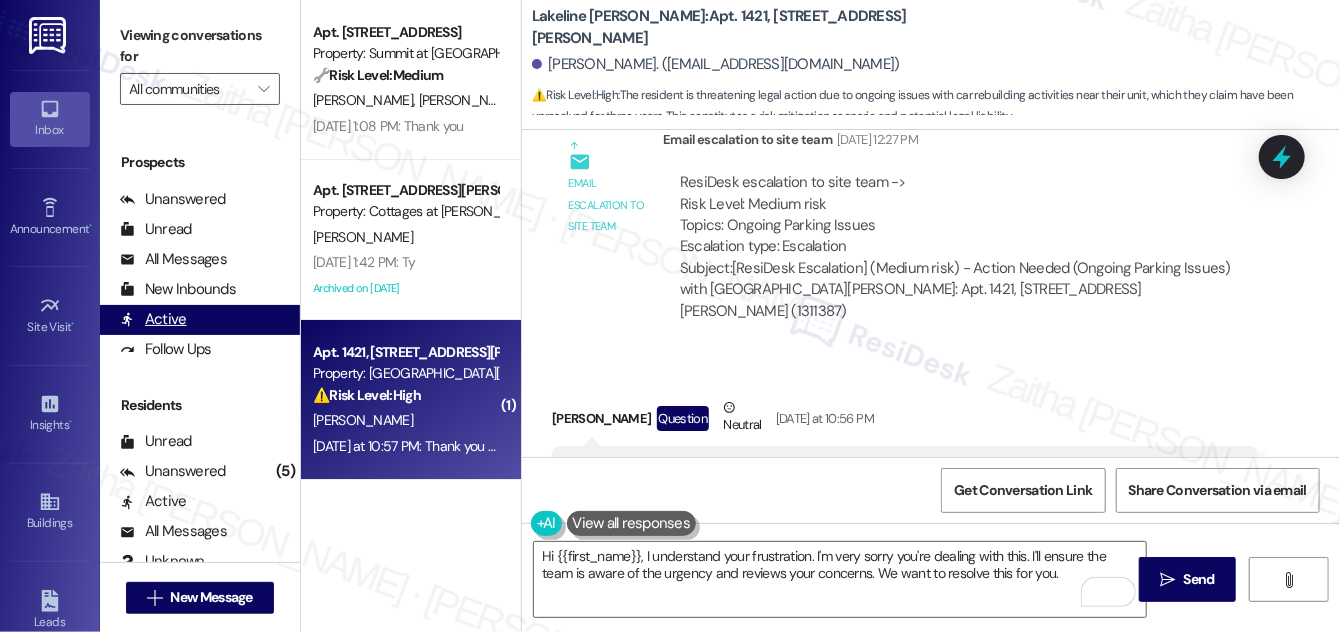 scroll, scrollTop: 363, scrollLeft: 0, axis: vertical 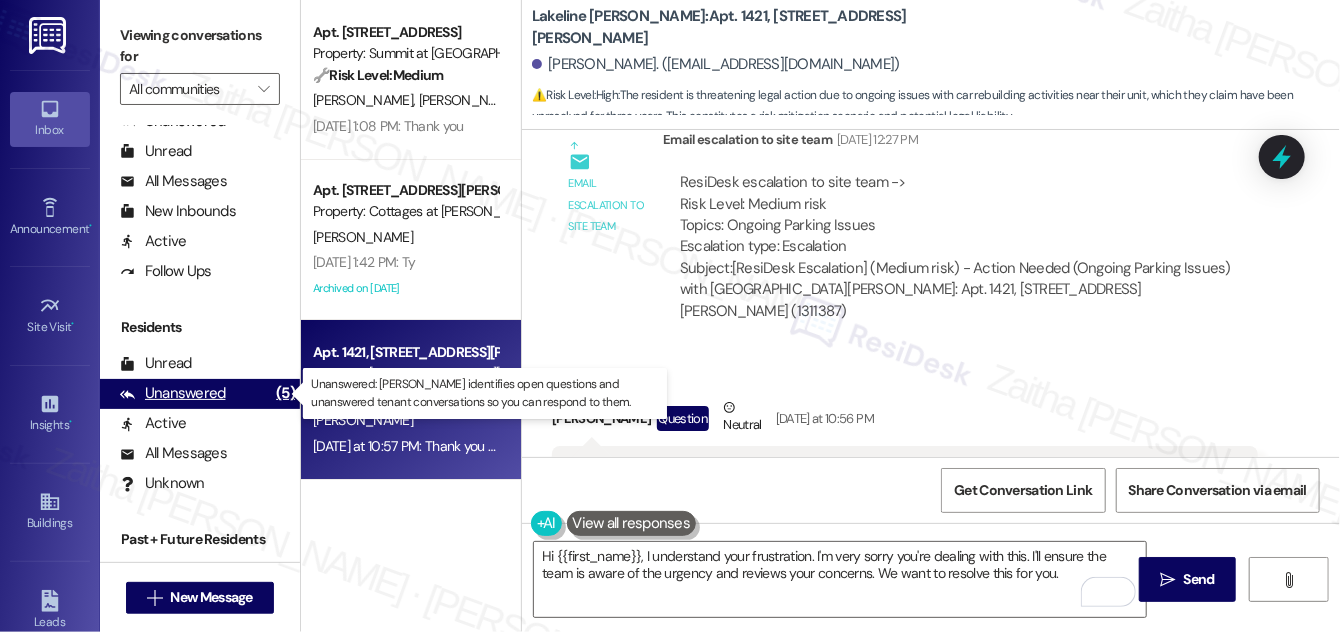 click on "Unanswered" at bounding box center (173, 393) 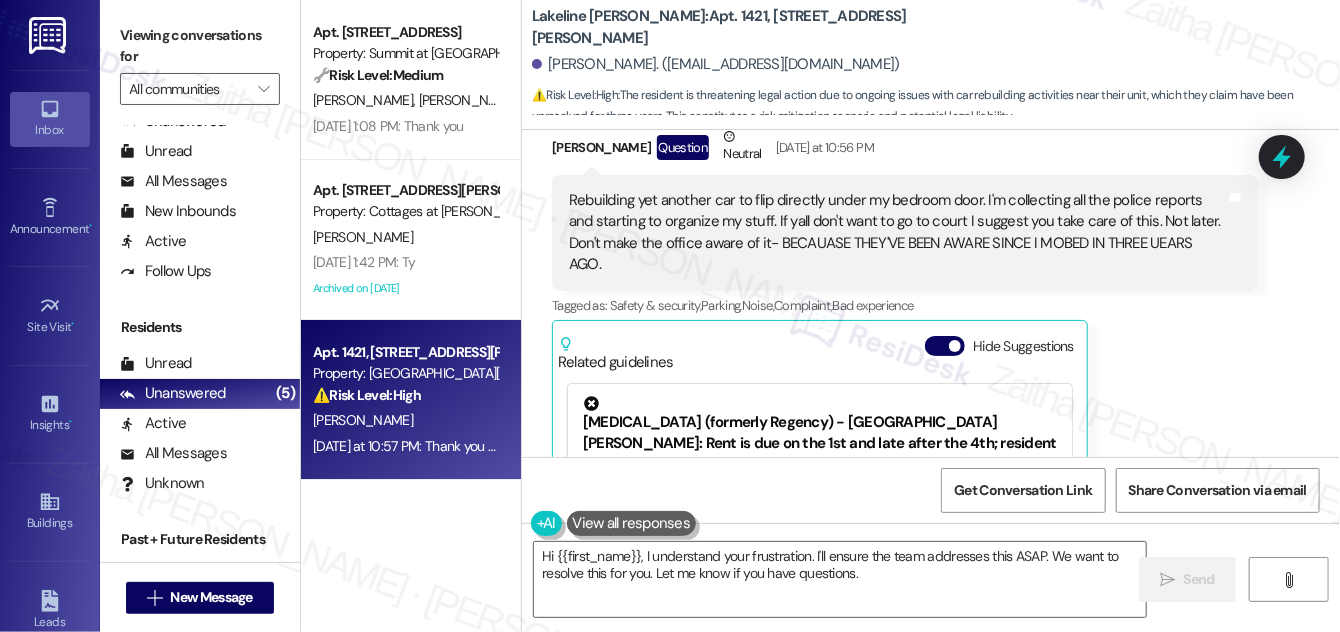 scroll, scrollTop: 9609, scrollLeft: 0, axis: vertical 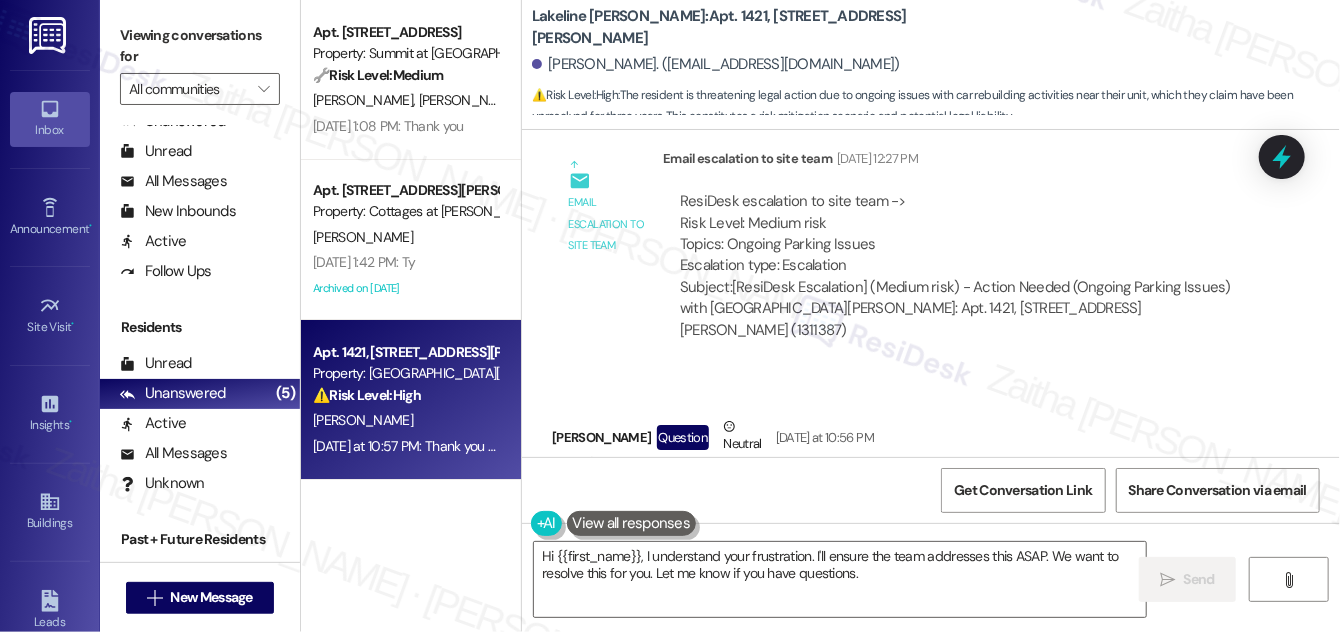 drag, startPoint x: 566, startPoint y: 291, endPoint x: 1186, endPoint y: 337, distance: 621.7041 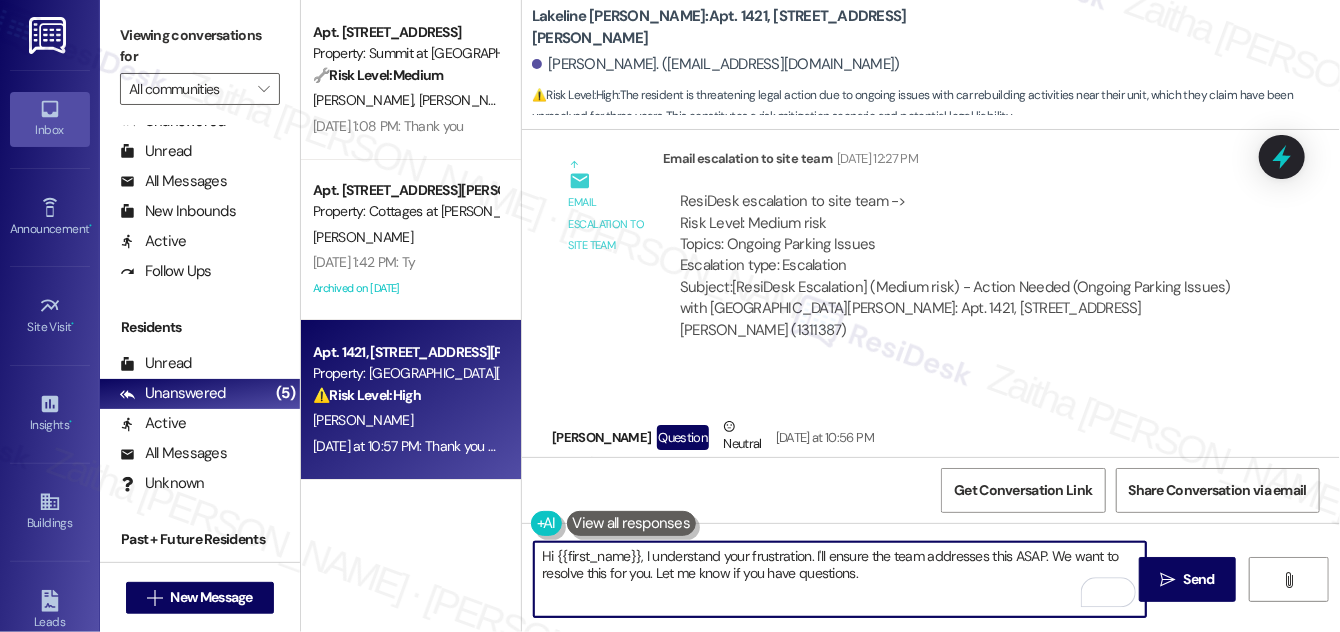 drag, startPoint x: 869, startPoint y: 554, endPoint x: 1047, endPoint y: 556, distance: 178.01123 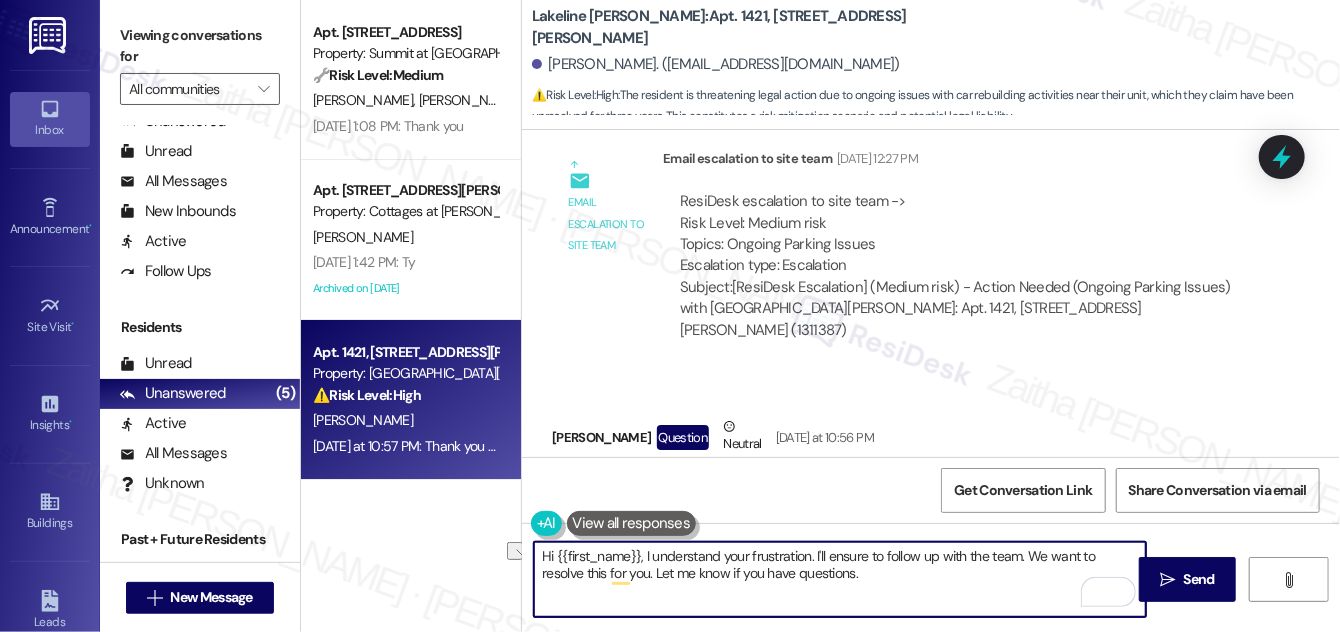 drag, startPoint x: 613, startPoint y: 571, endPoint x: 836, endPoint y: 600, distance: 224.87775 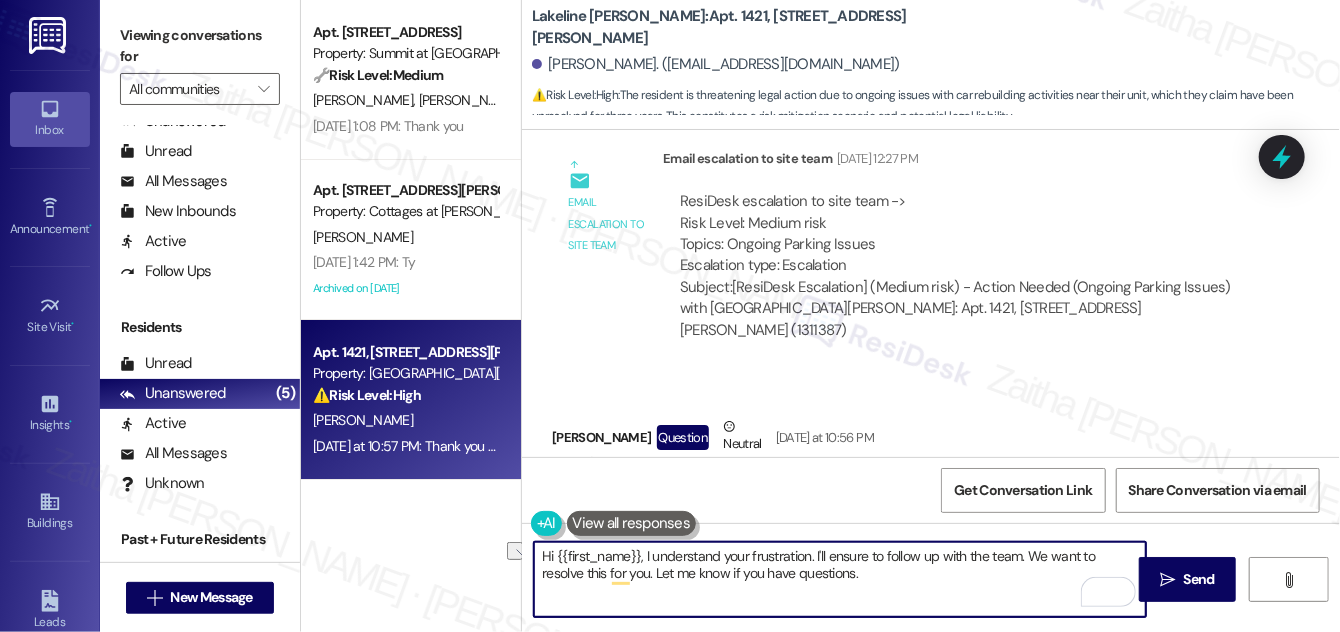click on "Hi {{first_name}}, I understand your frustration. I'll ensure to follow up with the team. We want to resolve this for you. Let me know if you have questions." at bounding box center [840, 579] 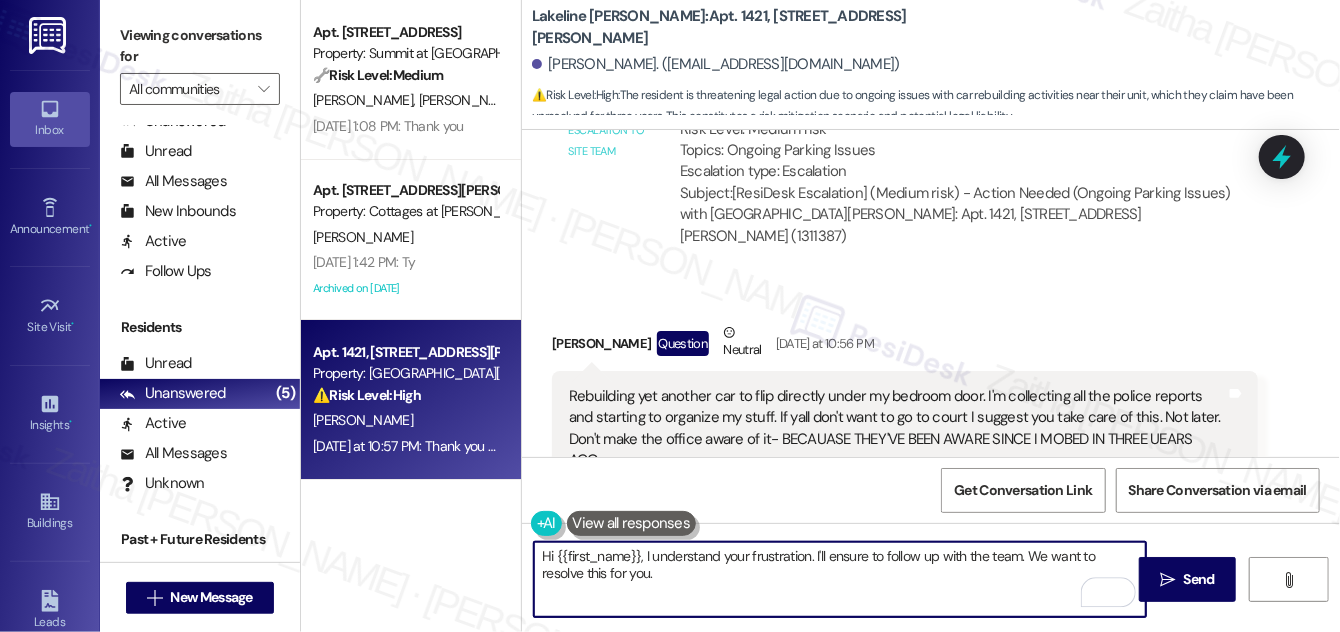 scroll, scrollTop: 9437, scrollLeft: 0, axis: vertical 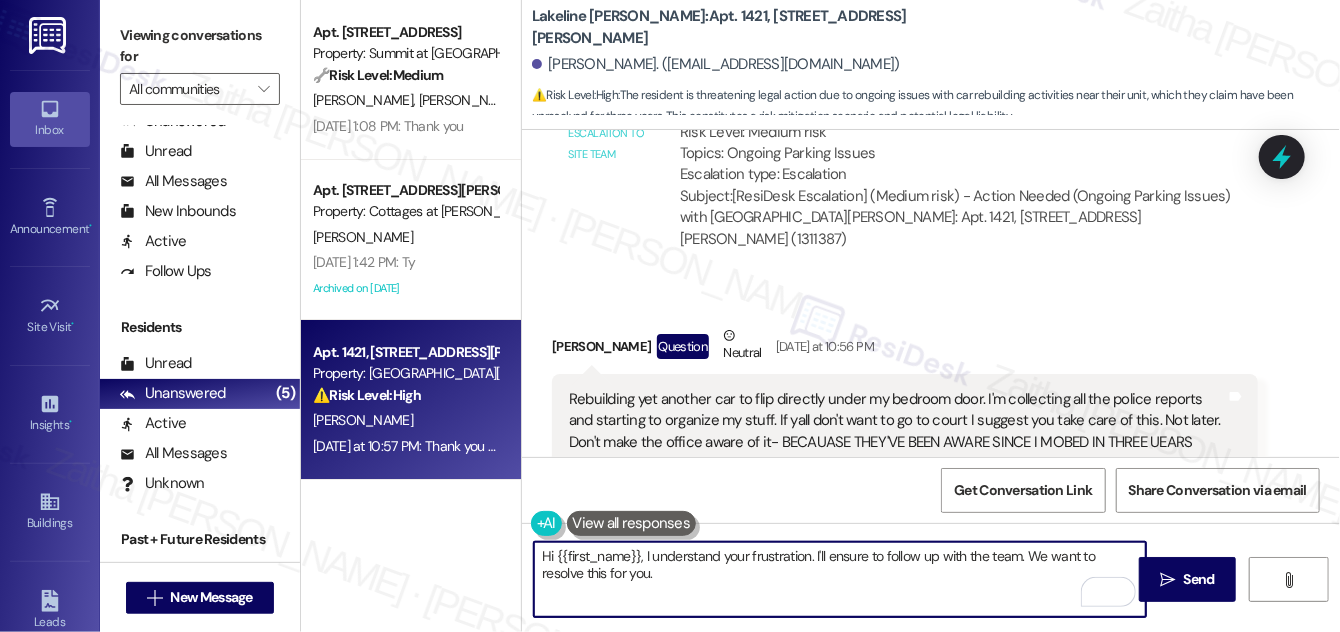 type on "Hi {{first_name}}, I understand your frustration. I'll ensure to follow up with the team. We want to resolve this for you." 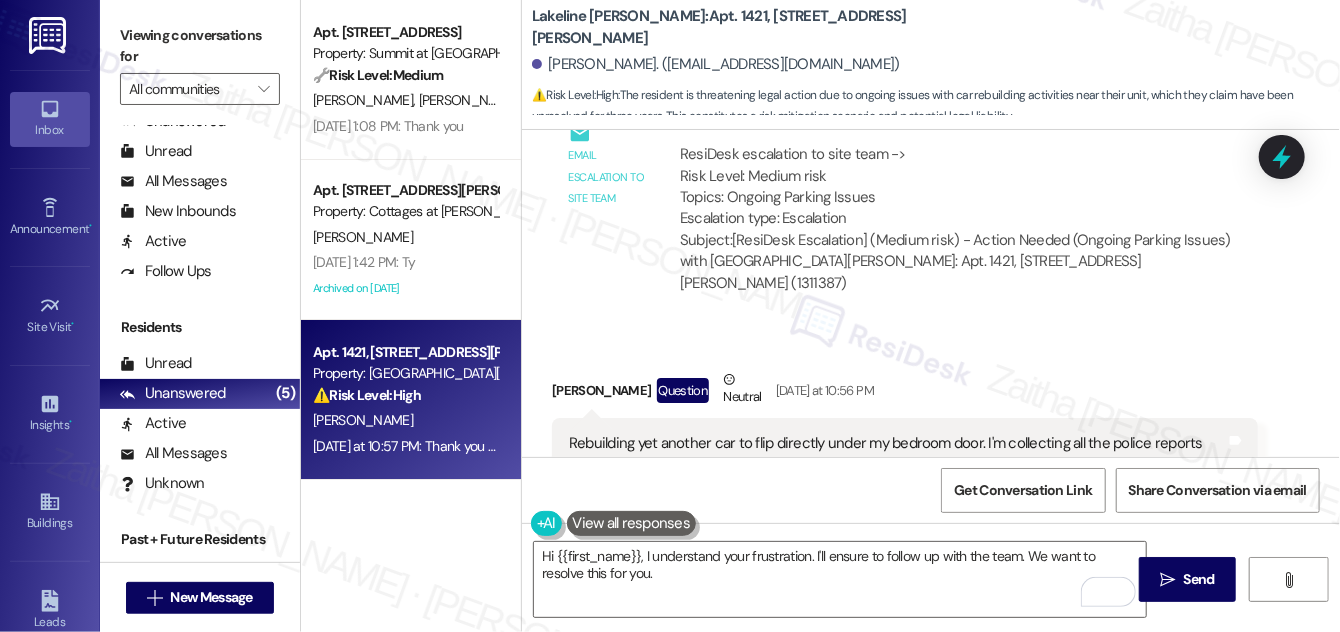 scroll, scrollTop: 9457, scrollLeft: 0, axis: vertical 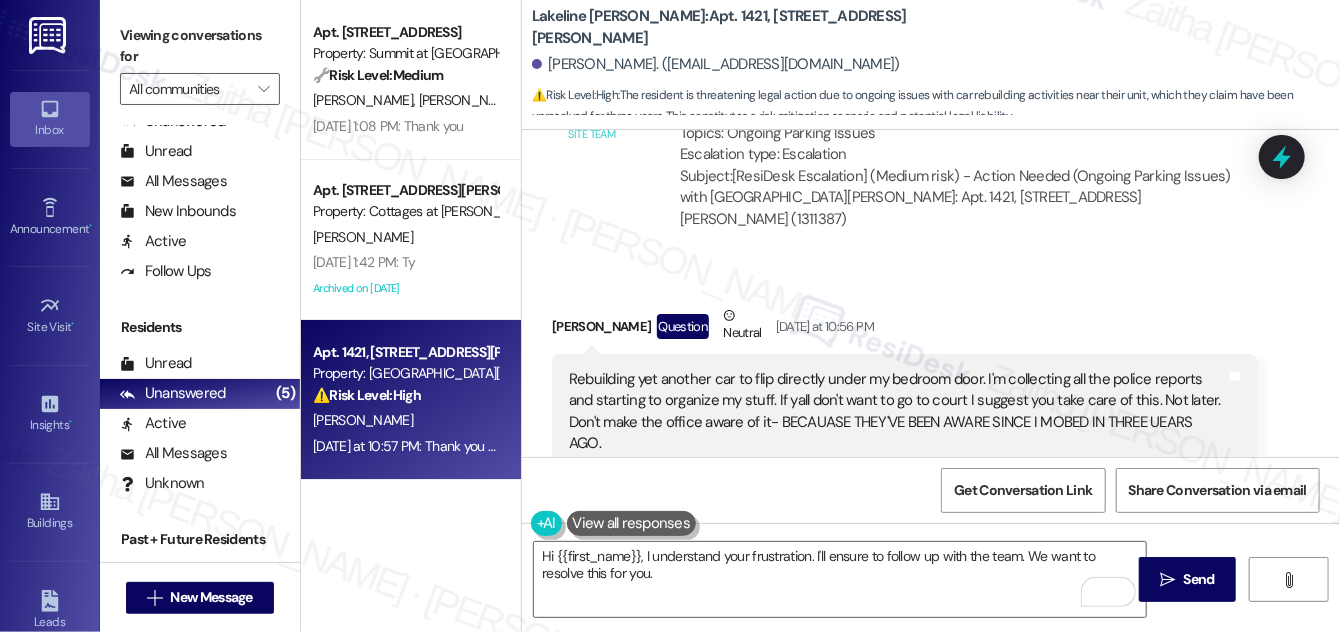drag, startPoint x: 1192, startPoint y: 586, endPoint x: 1088, endPoint y: 466, distance: 158.79547 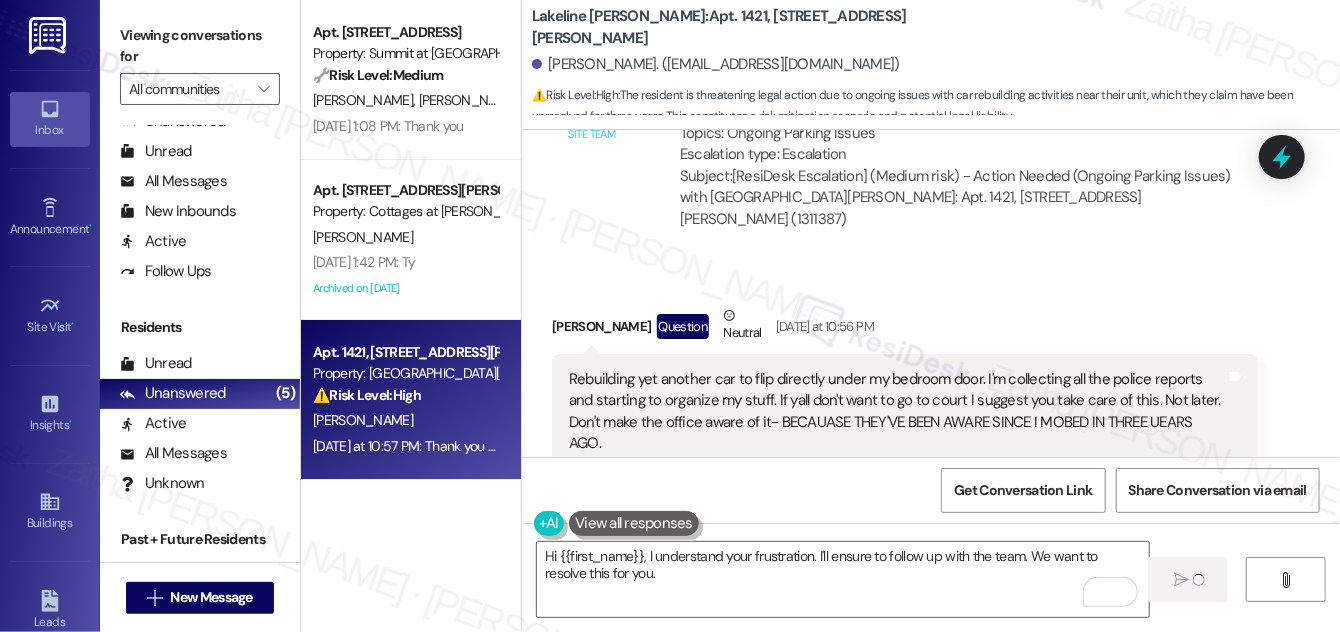 type 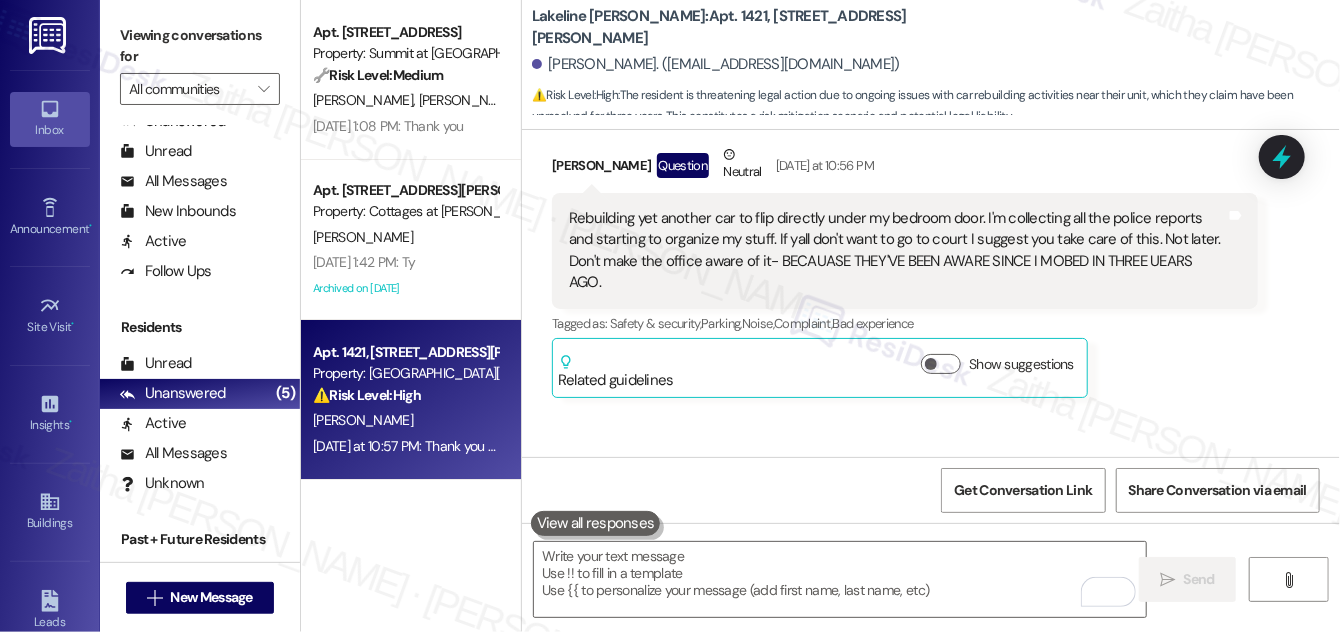 scroll, scrollTop: 9708, scrollLeft: 0, axis: vertical 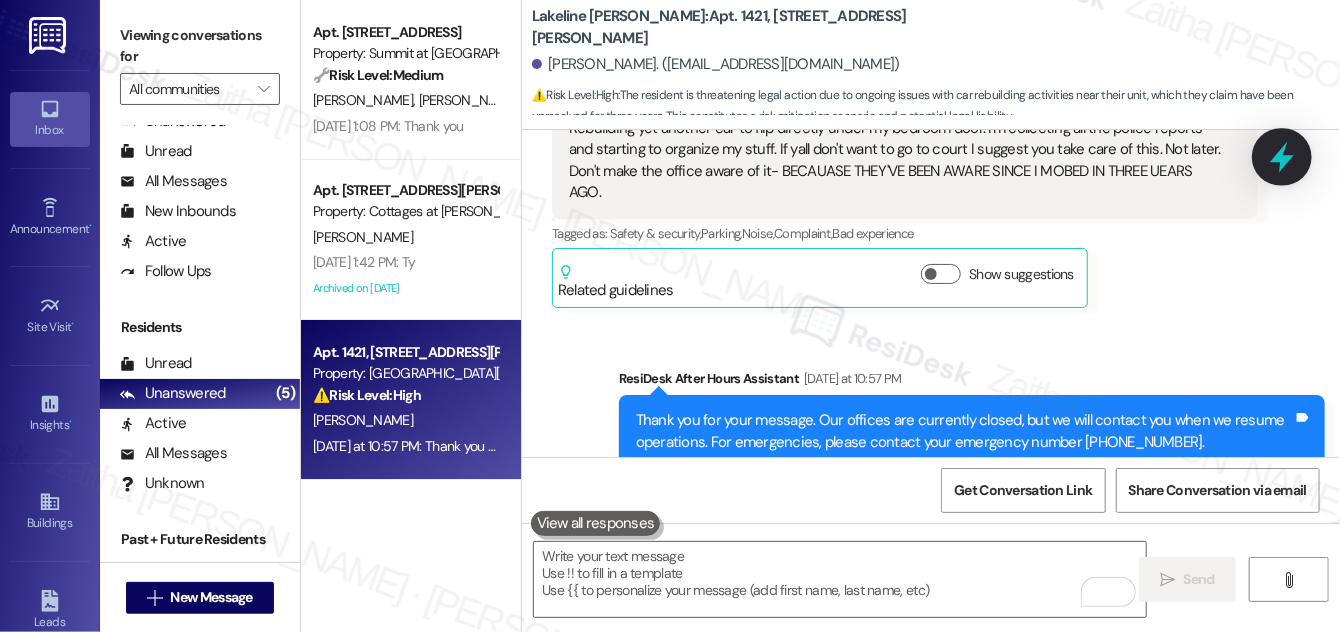 click 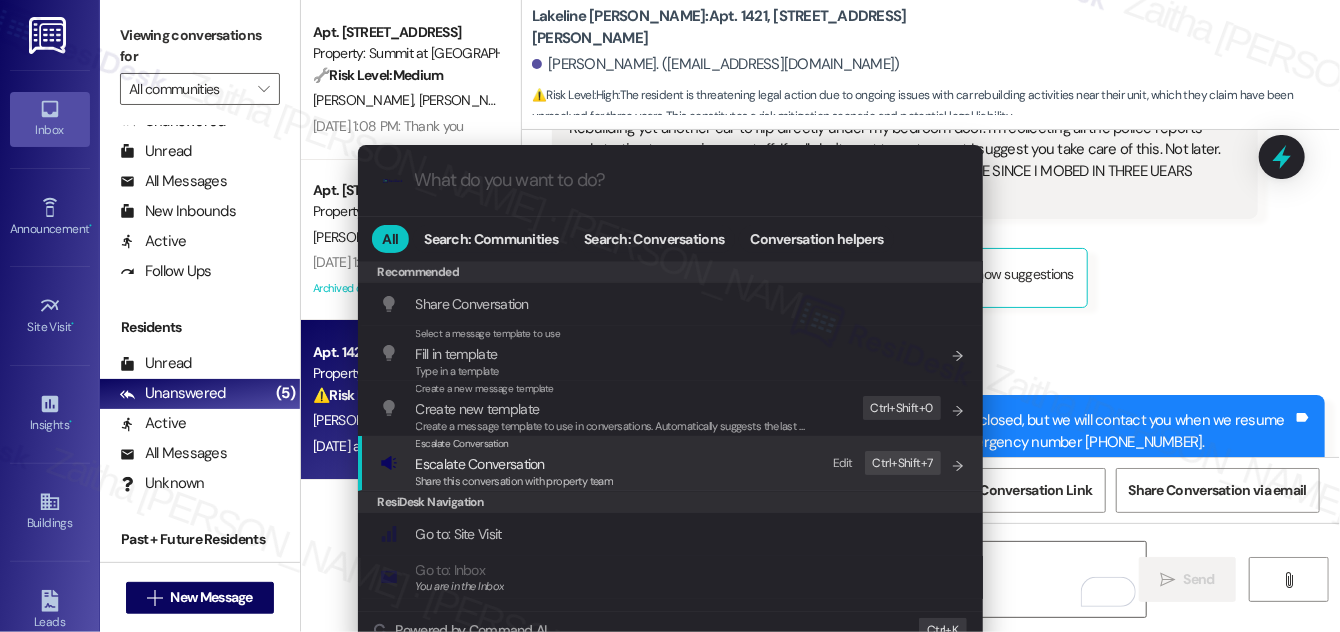 click on "Escalate Conversation" at bounding box center [480, 464] 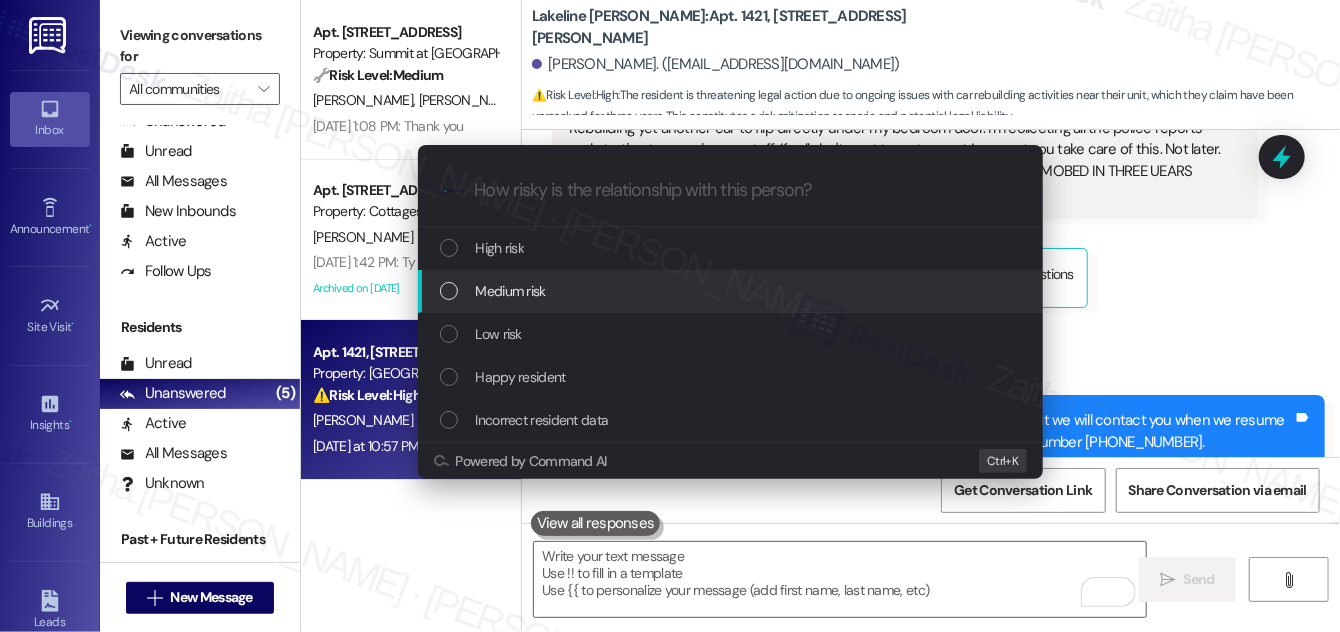 click on "Medium risk" at bounding box center [732, 291] 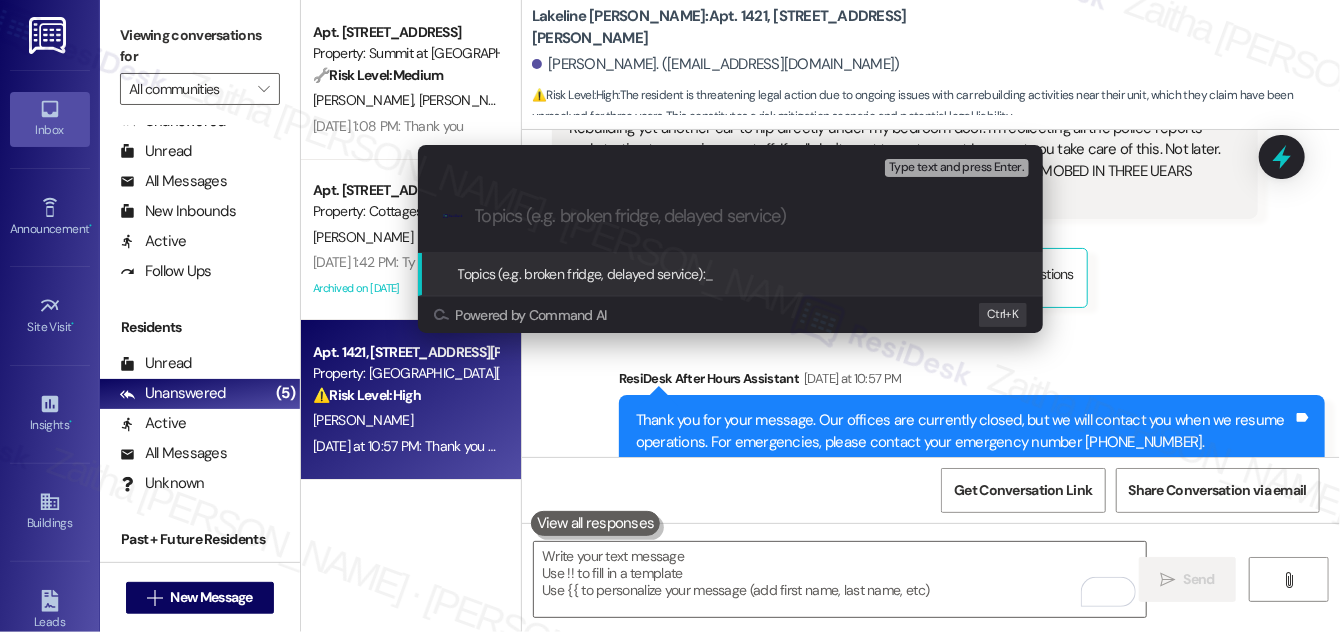 paste on "Ongoing Disturbance and Longstanding Neglect" 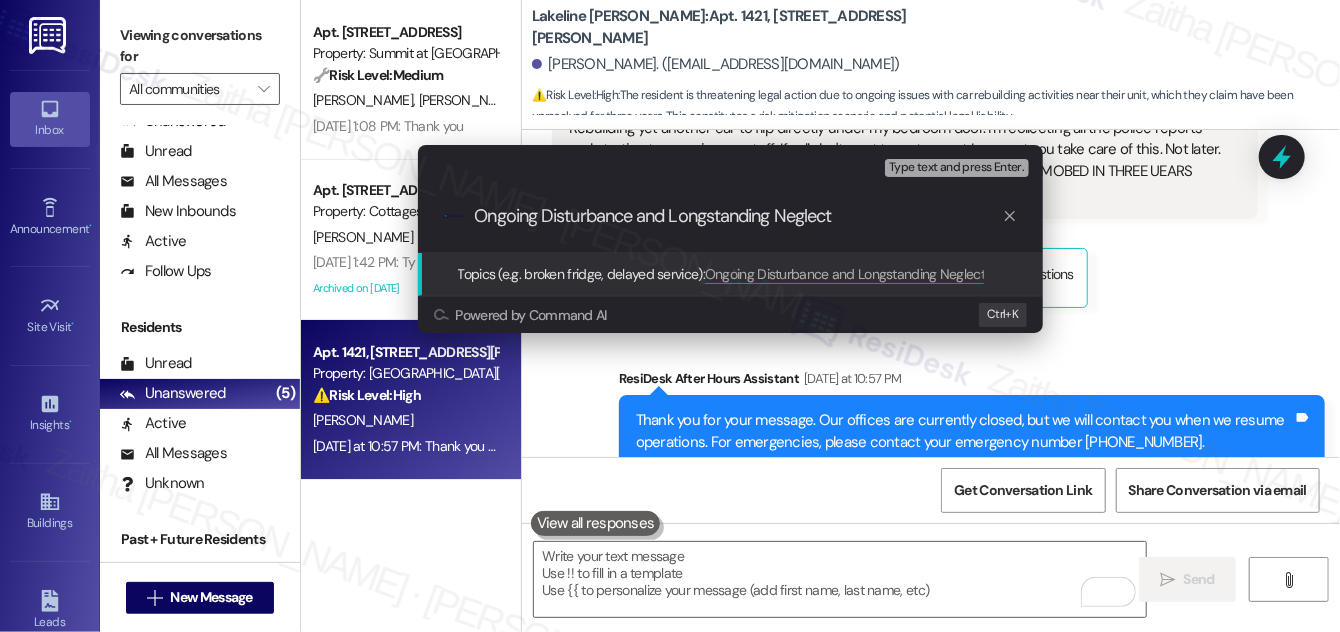 type 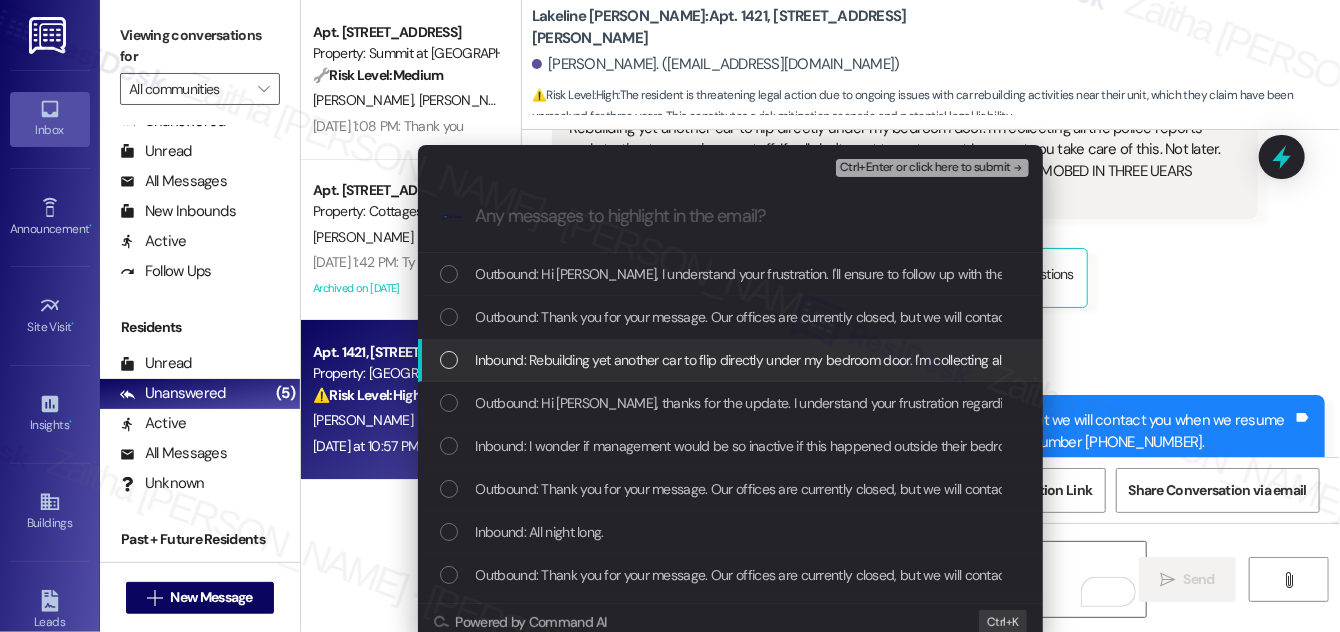click at bounding box center (449, 360) 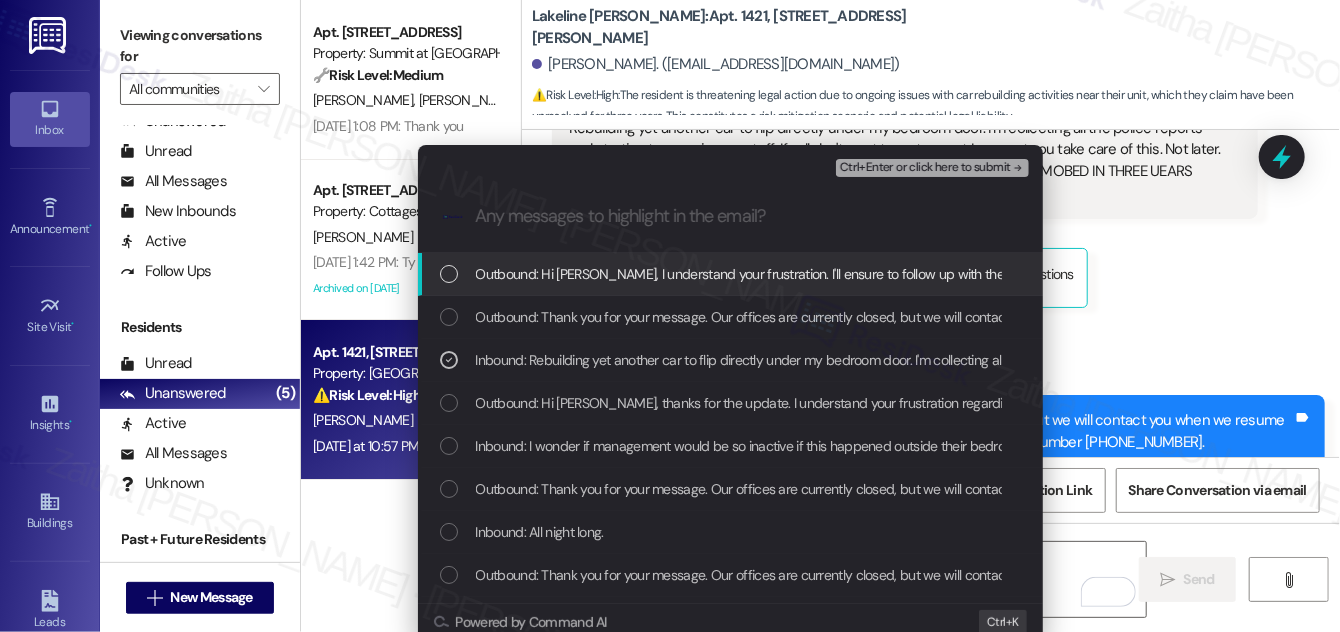 click on "Ctrl+Enter or click here to submit" at bounding box center (925, 168) 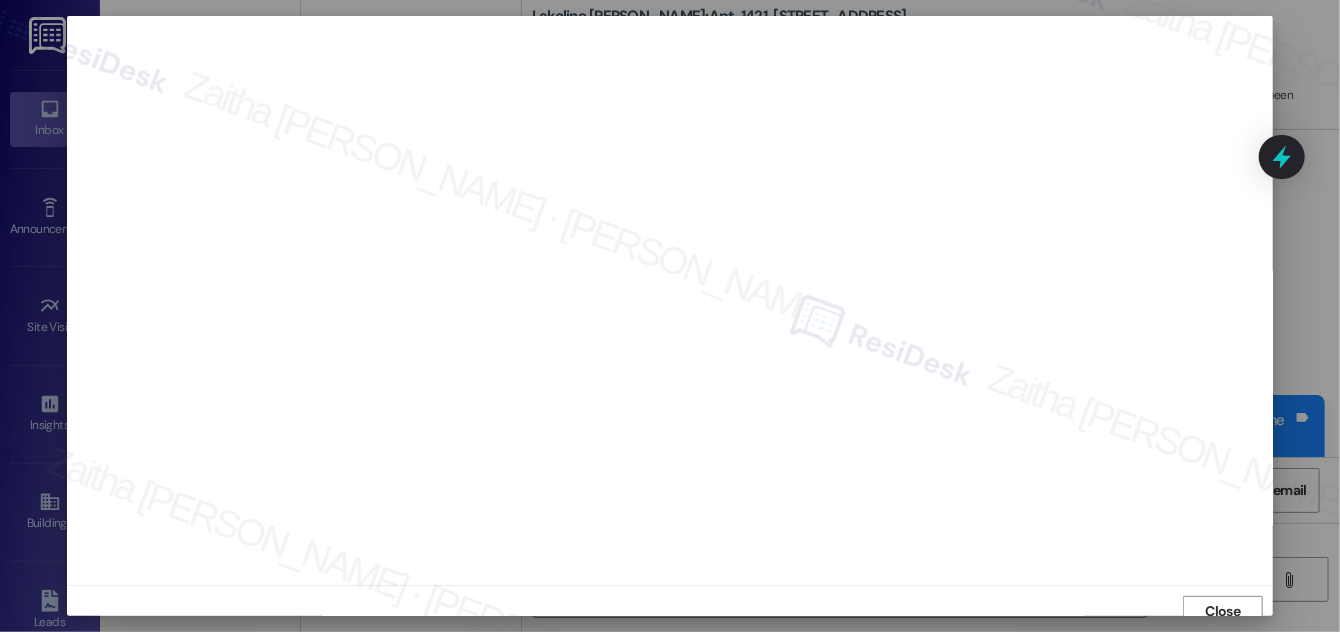 scroll, scrollTop: 11, scrollLeft: 0, axis: vertical 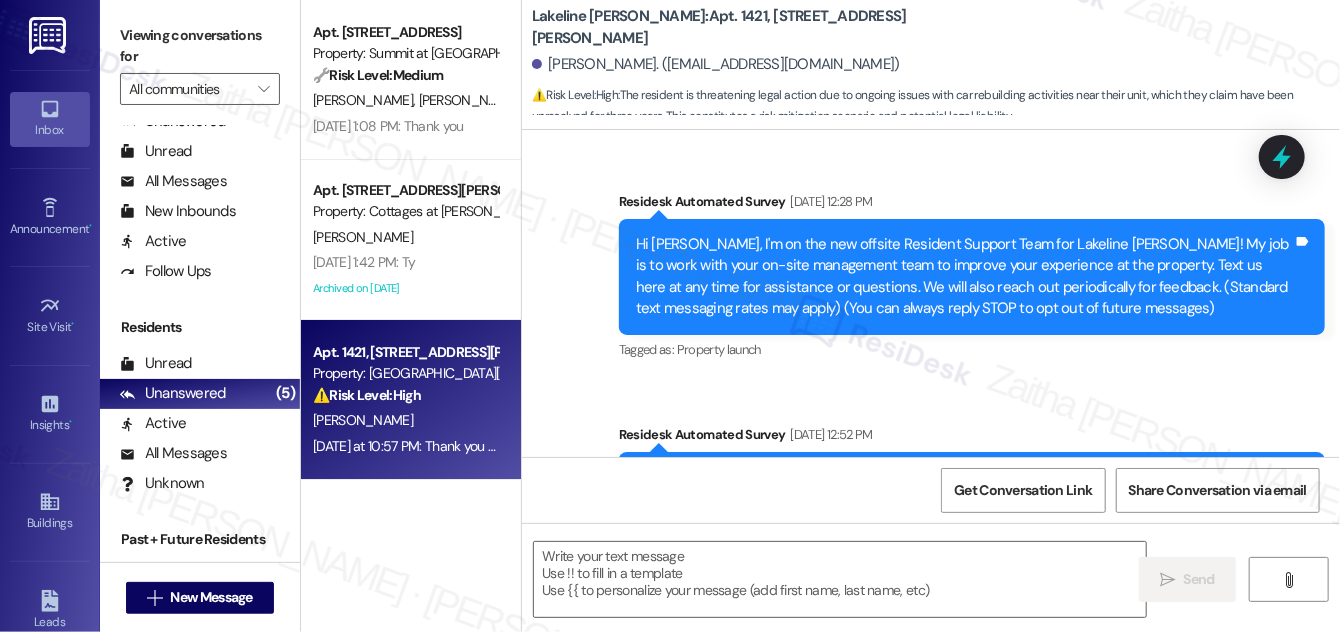 type on "Fetching suggested responses. Please feel free to read through the conversation in the meantime." 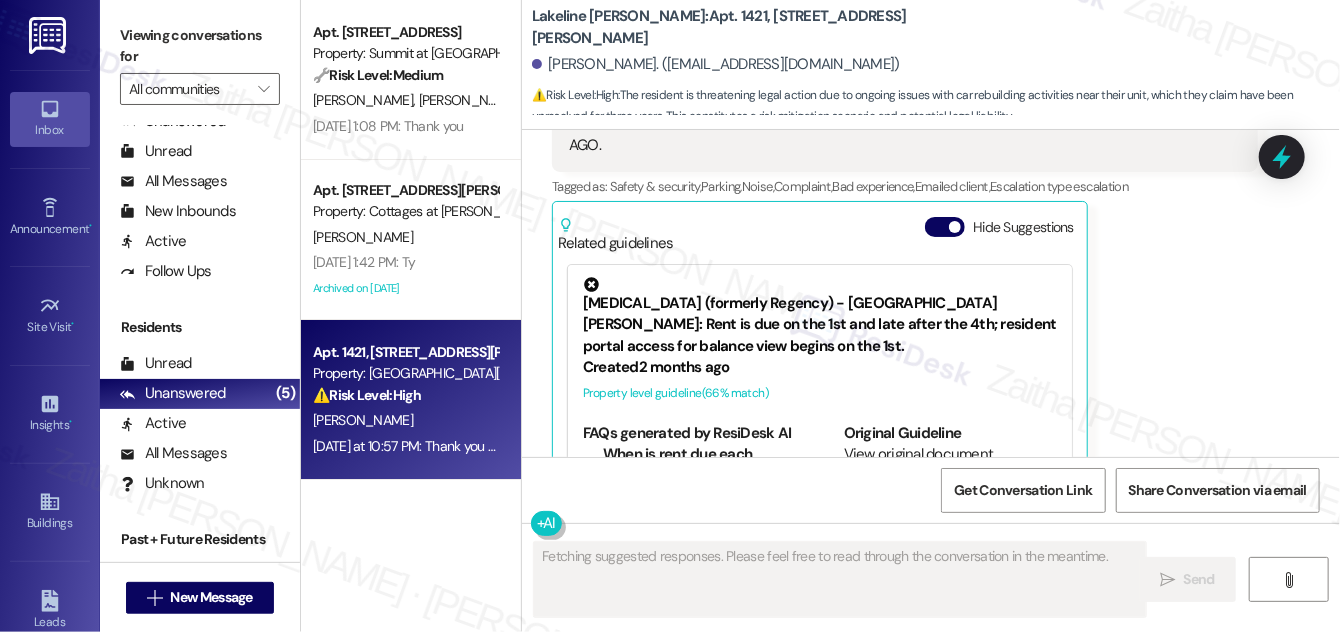 scroll, scrollTop: 9609, scrollLeft: 0, axis: vertical 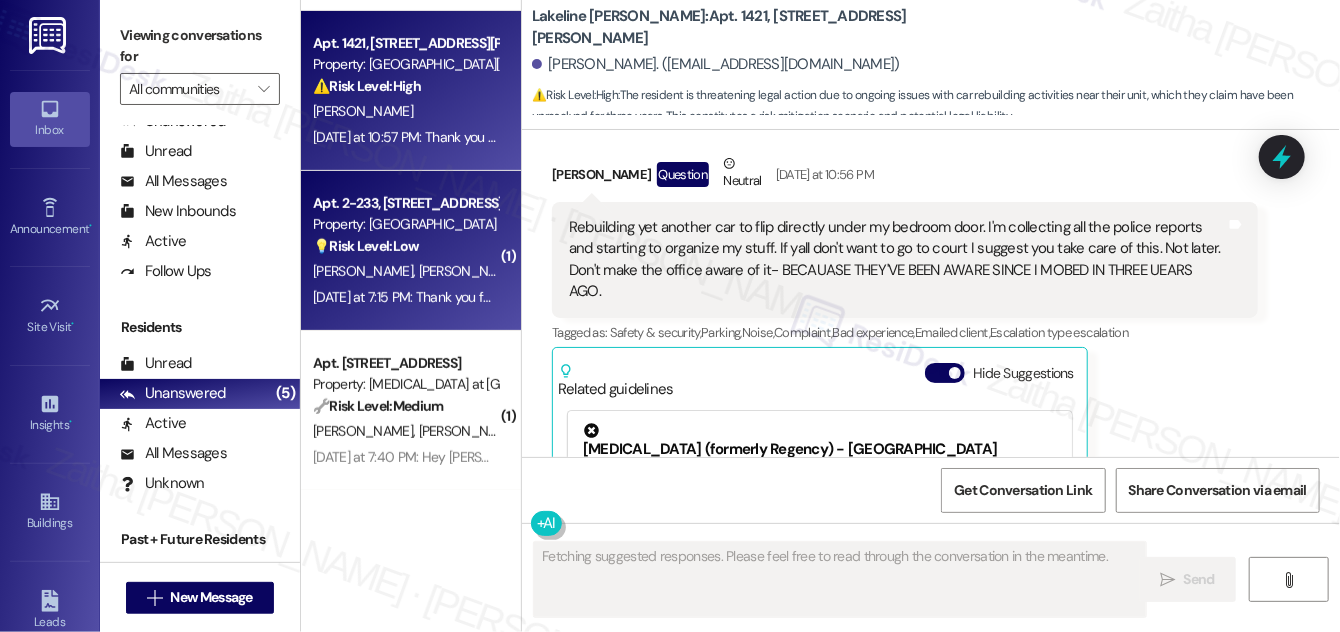 click on "Property: [GEOGRAPHIC_DATA]" at bounding box center [405, 224] 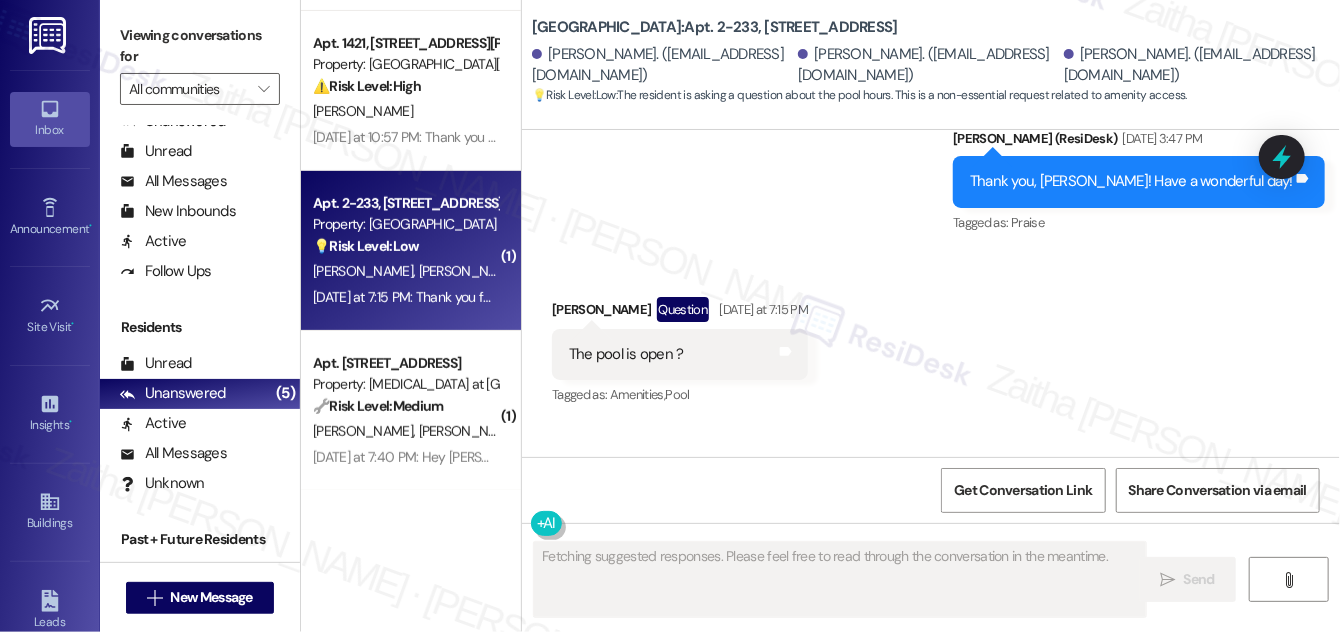 scroll, scrollTop: 2437, scrollLeft: 0, axis: vertical 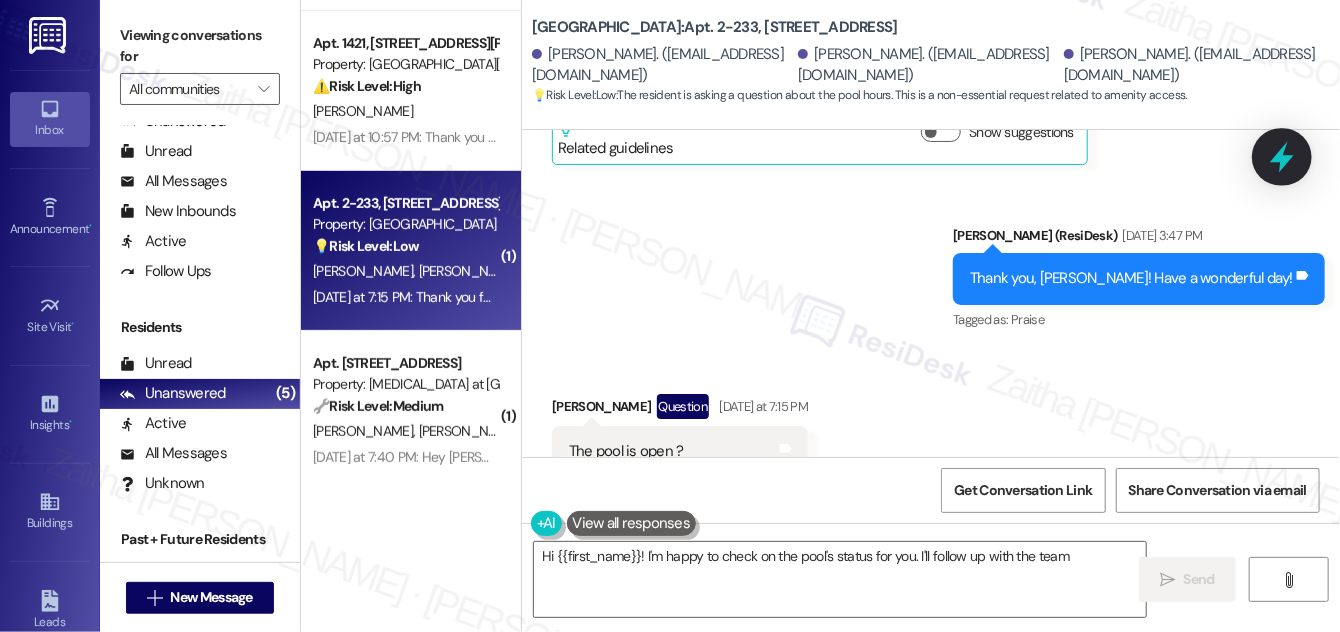 click 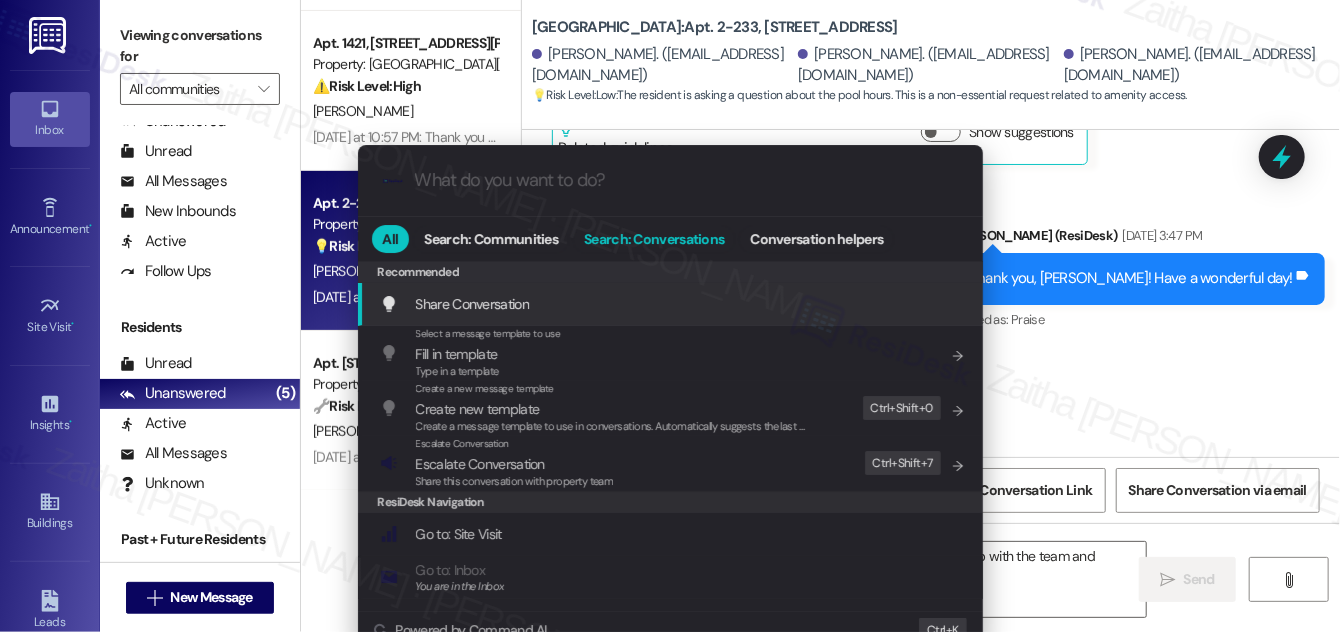 type on "Hi {{first_name}}! I'm happy to check on the pool's status for you. I'll follow up with the team and provide an update as soon as possible!" 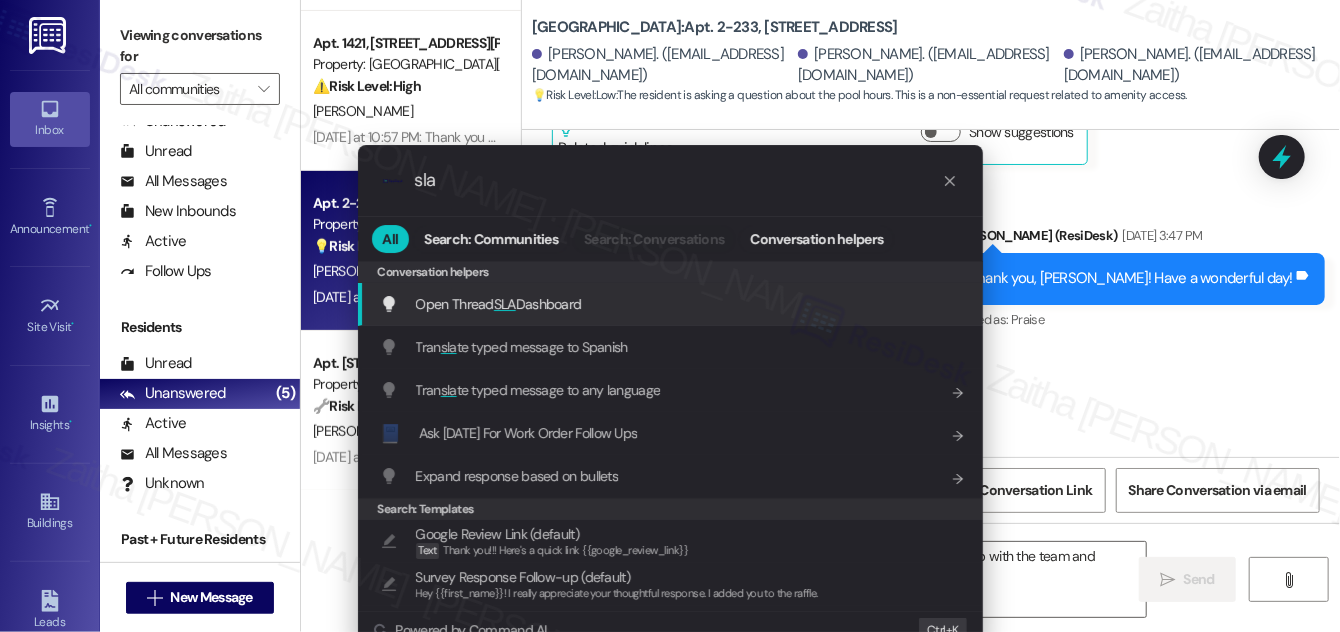 type on "sla" 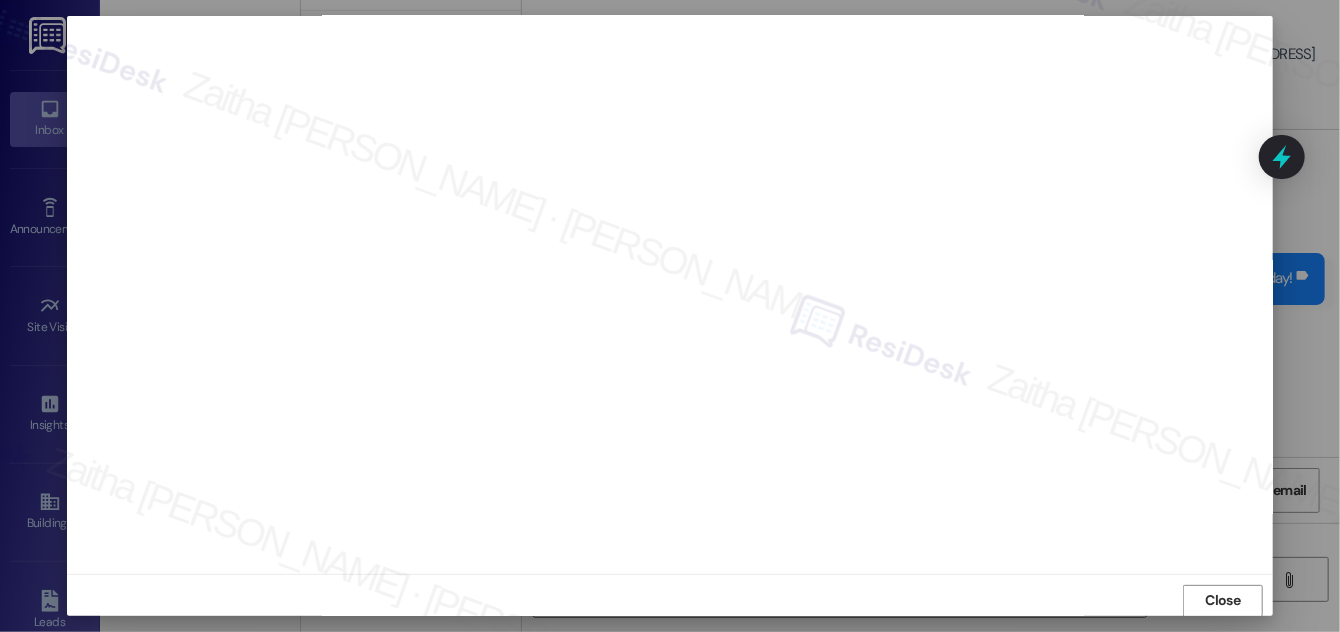 scroll, scrollTop: 21, scrollLeft: 0, axis: vertical 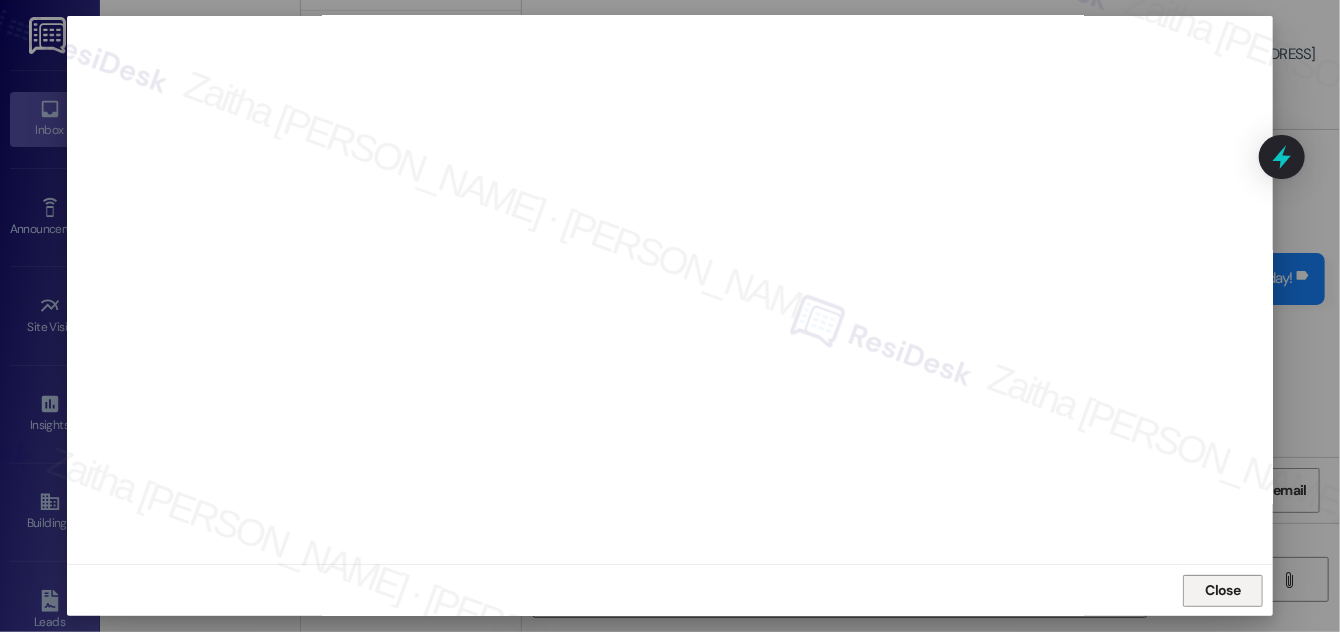 click on "Close" at bounding box center (1223, 590) 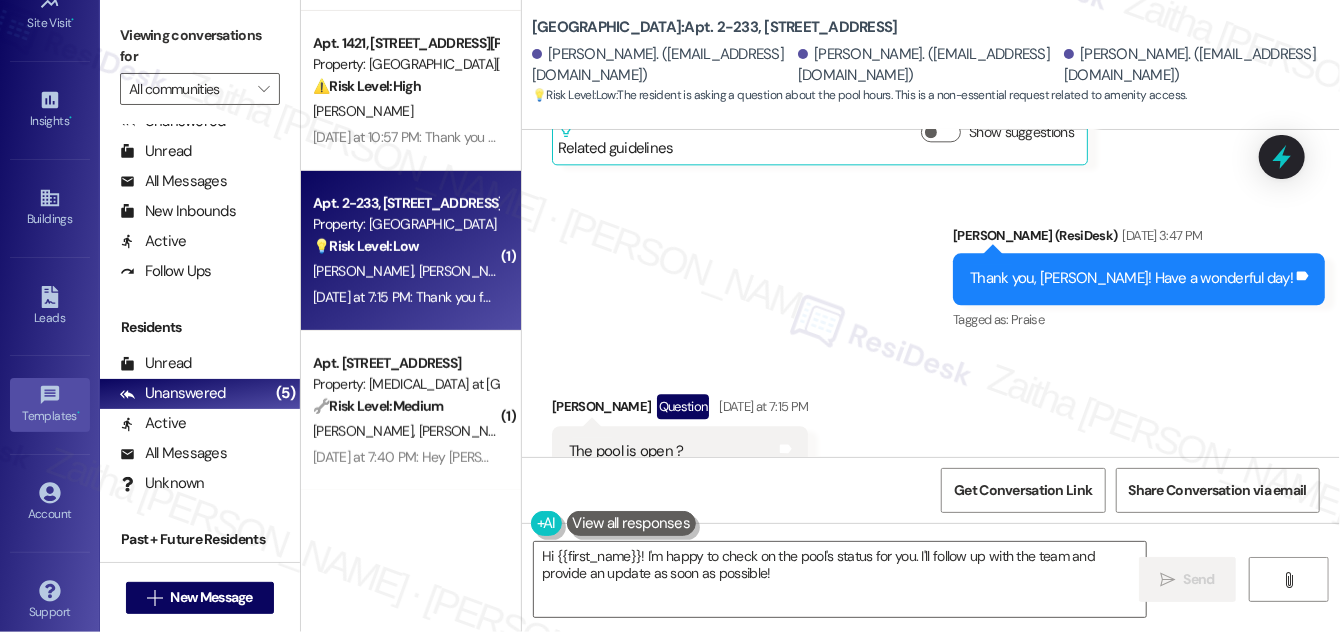 scroll, scrollTop: 314, scrollLeft: 0, axis: vertical 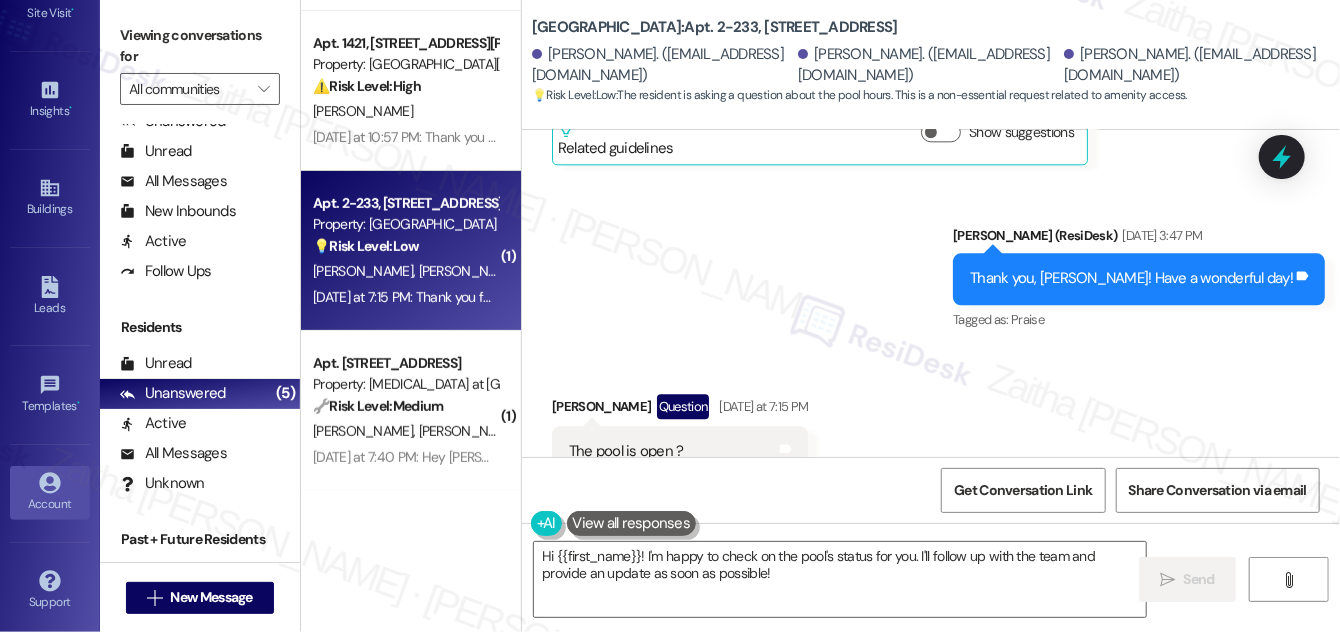 click on "Account" at bounding box center (50, 504) 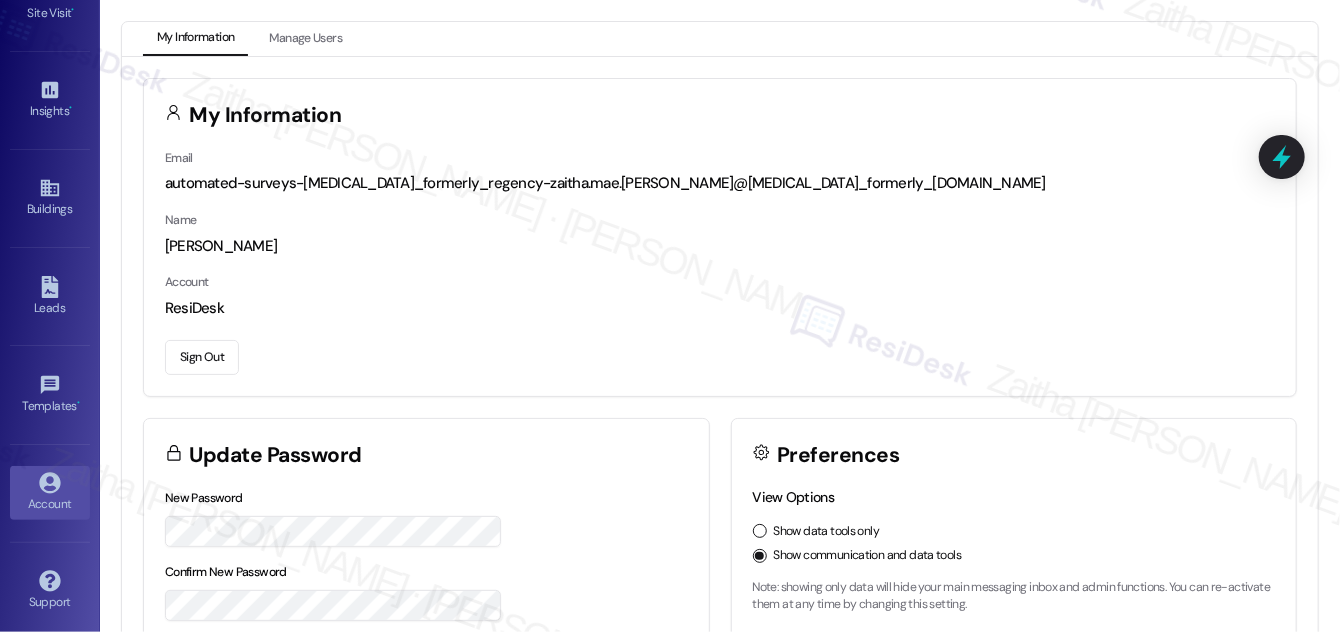 click on "Sign Out" at bounding box center [202, 357] 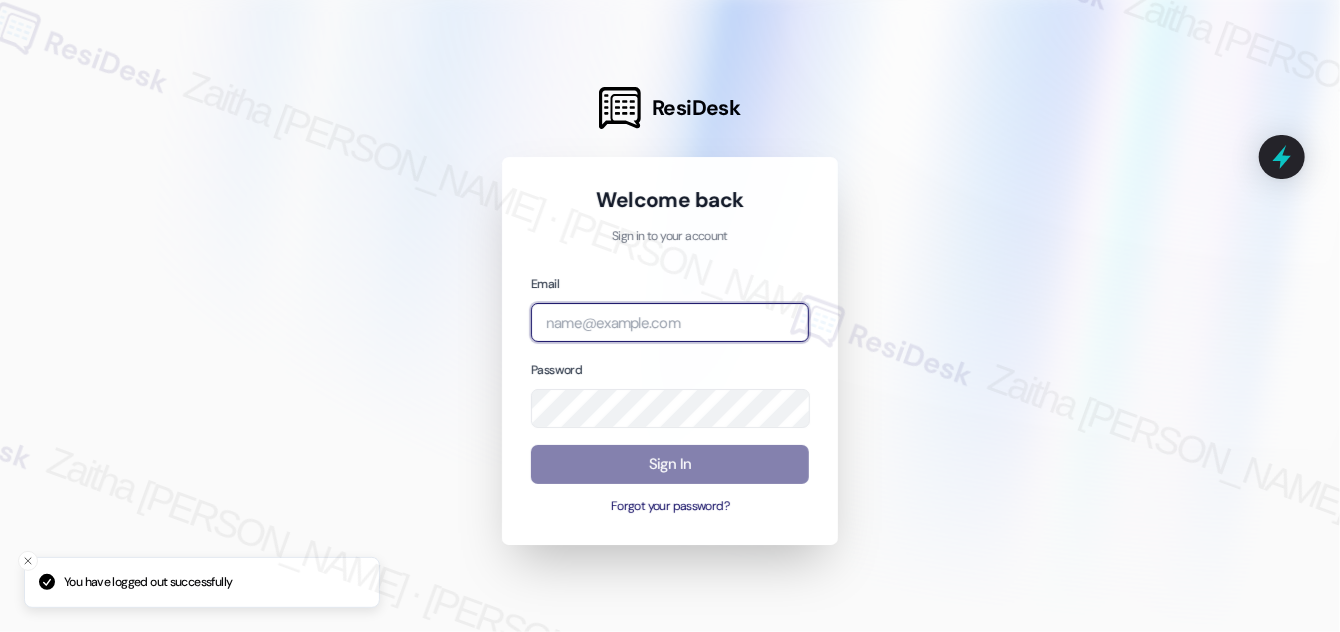 click at bounding box center [670, 322] 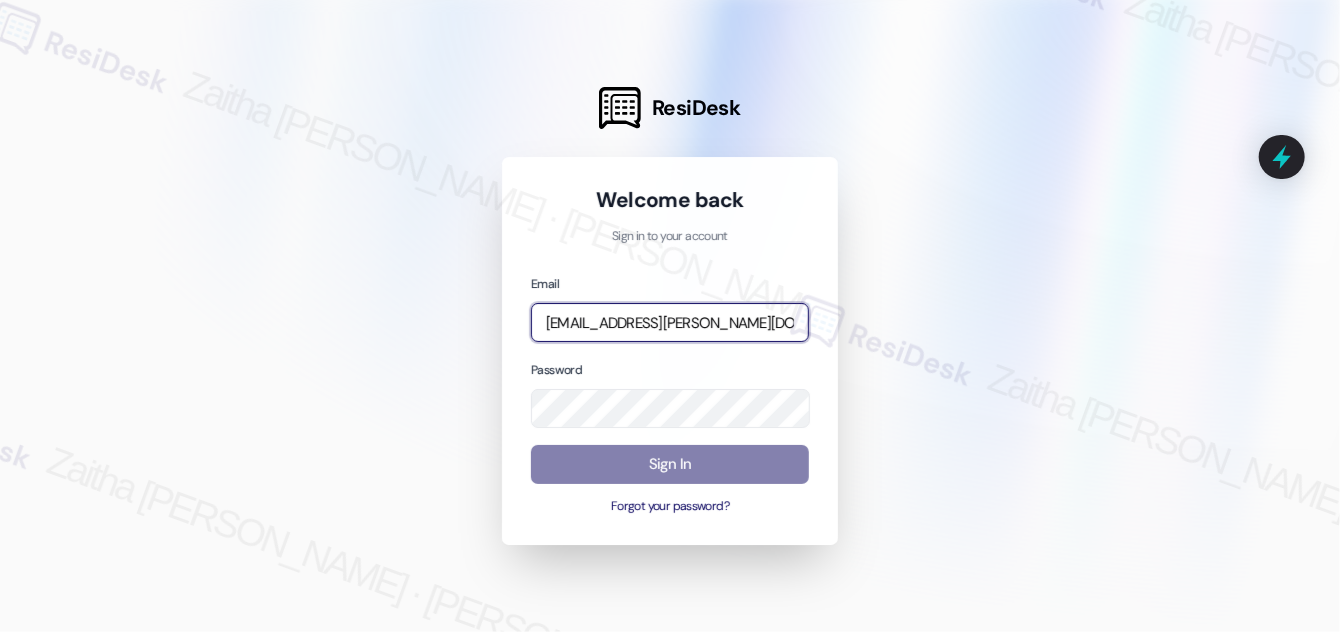 type on "[EMAIL_ADDRESS][PERSON_NAME][DOMAIN_NAME]" 